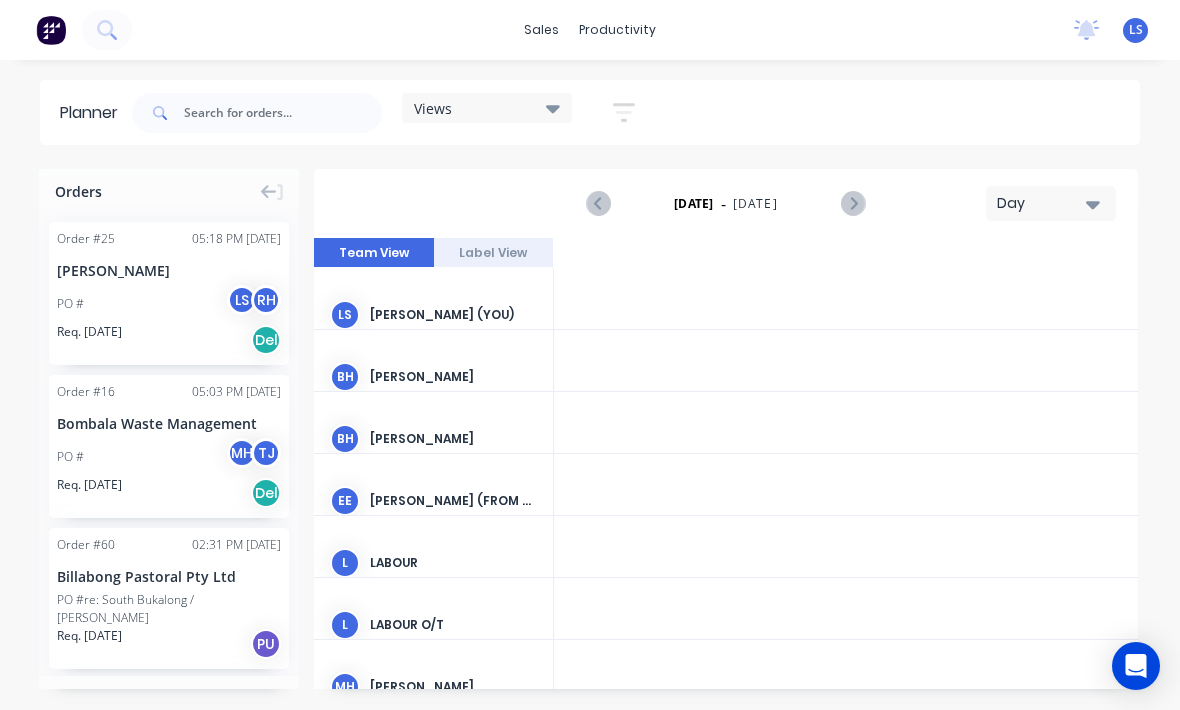 scroll, scrollTop: 1, scrollLeft: 0, axis: vertical 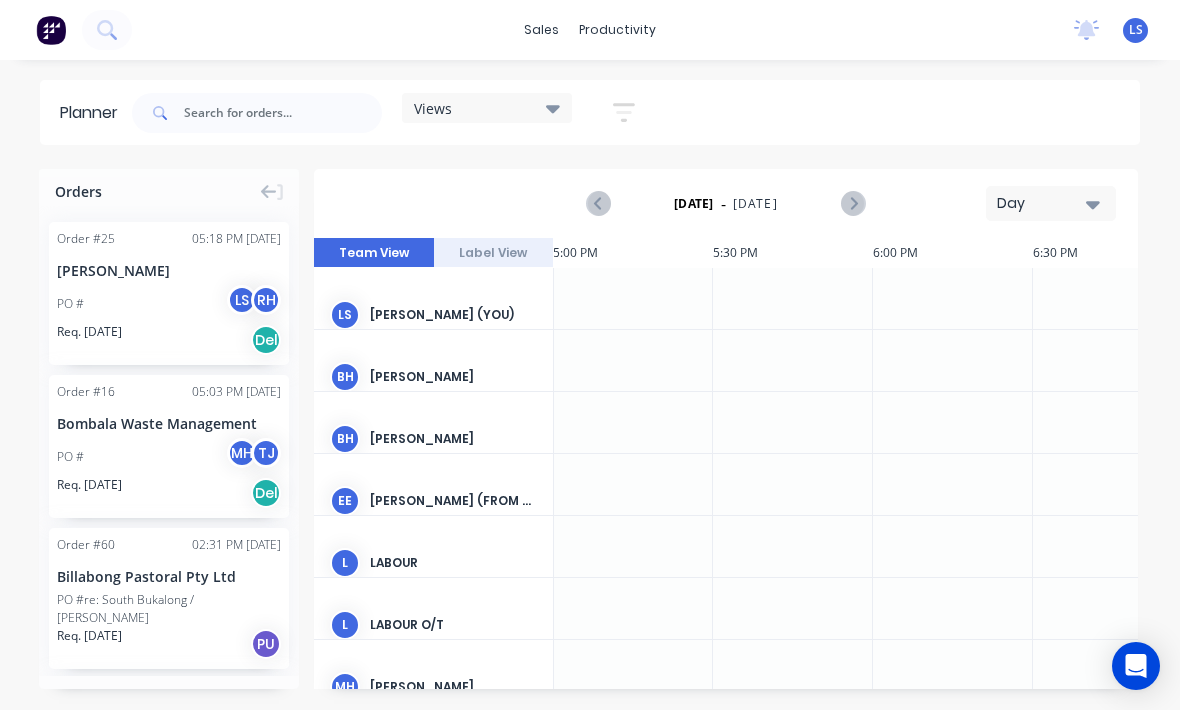 click on "Order # 25 05:18 PM [DATE] [PERSON_NAME]  PO # LS RH Req.   [DATE]   Del" at bounding box center (169, 293) 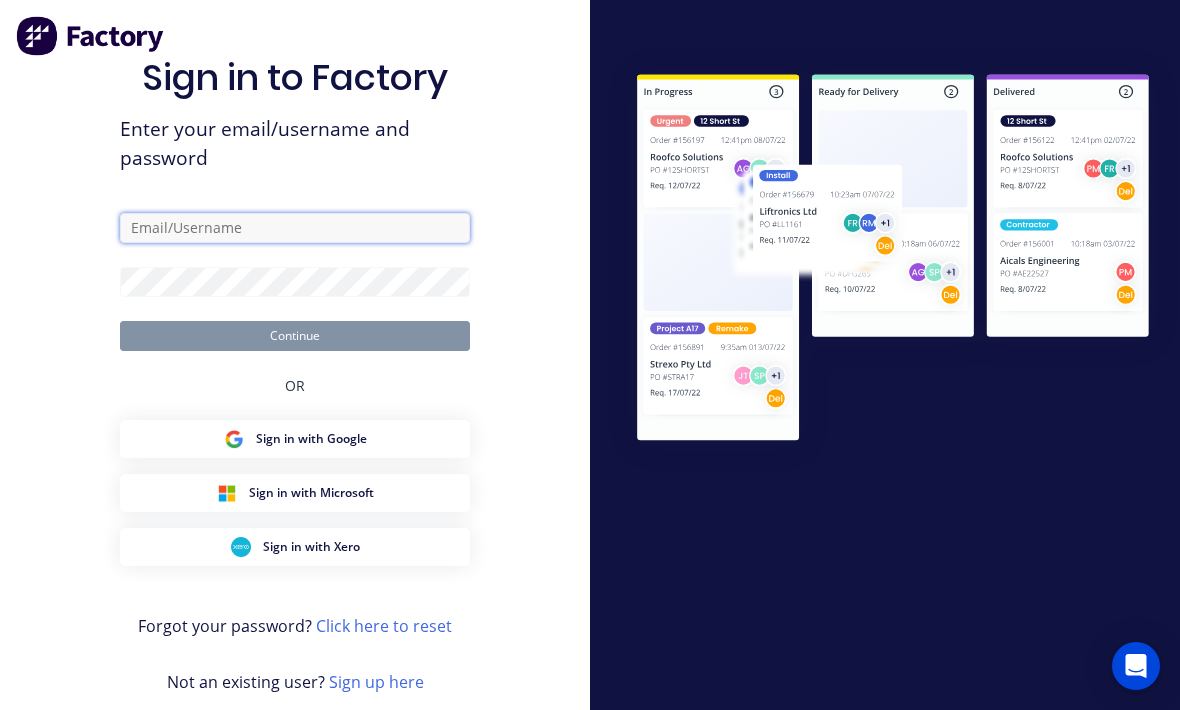 click at bounding box center [295, 228] 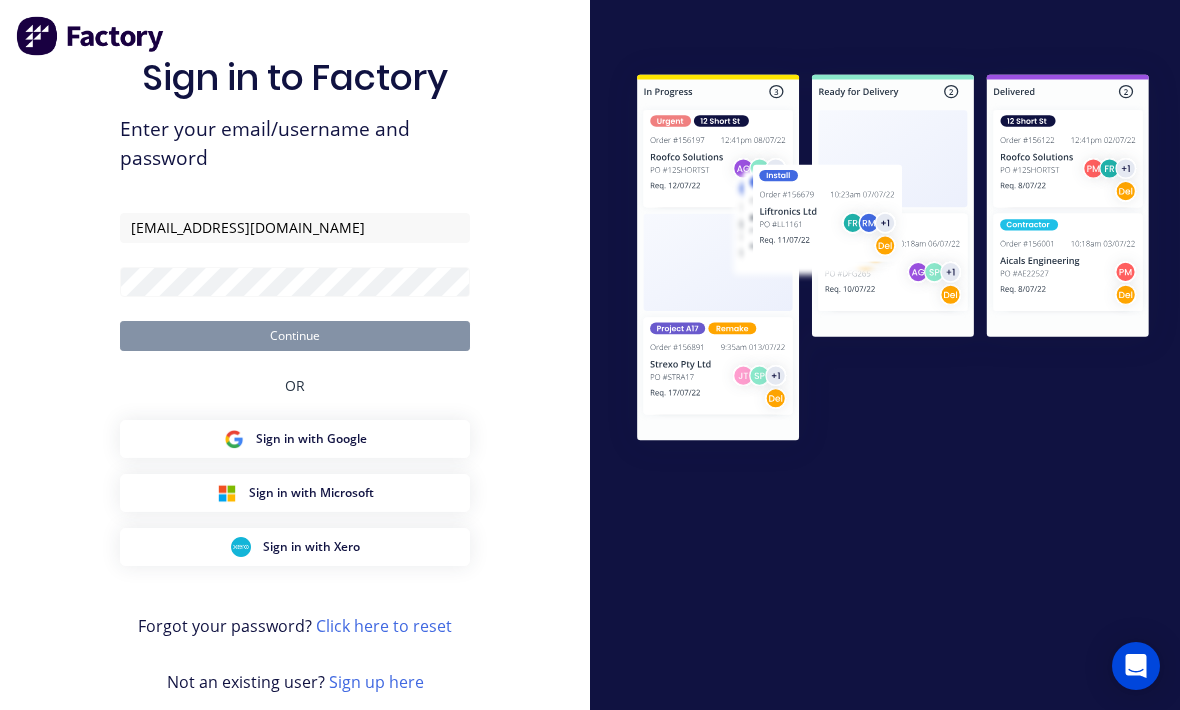 click on "Continue" at bounding box center [295, 336] 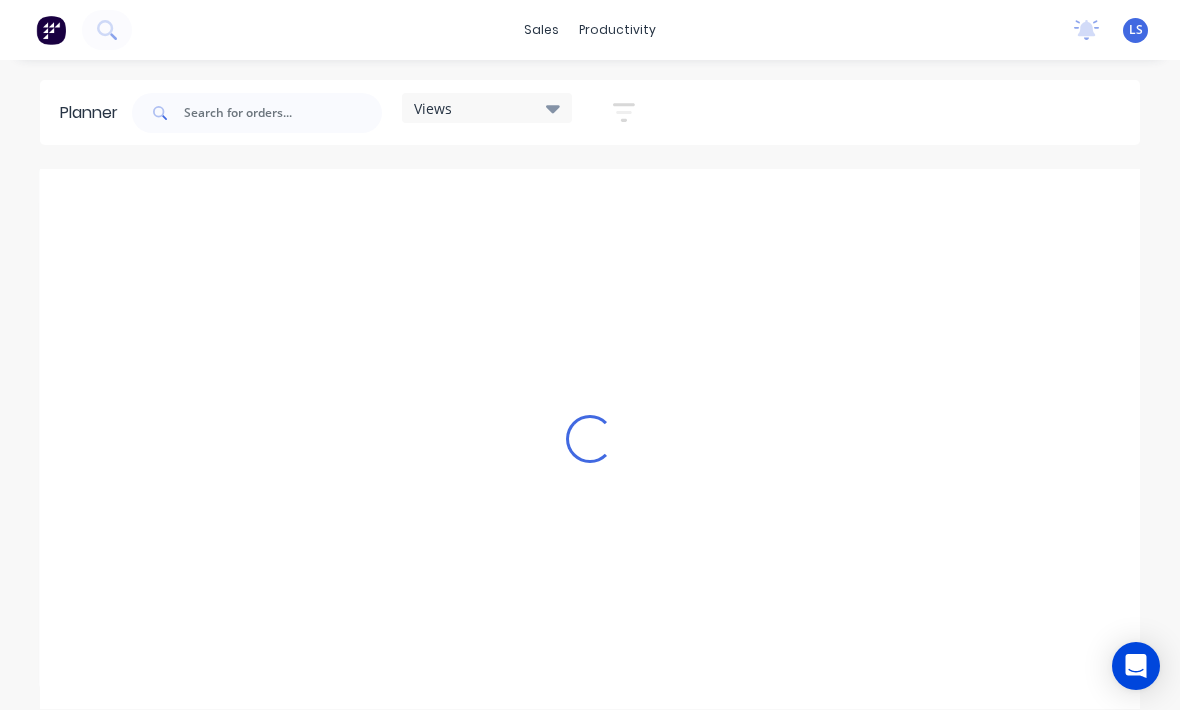 scroll, scrollTop: 0, scrollLeft: 2881, axis: horizontal 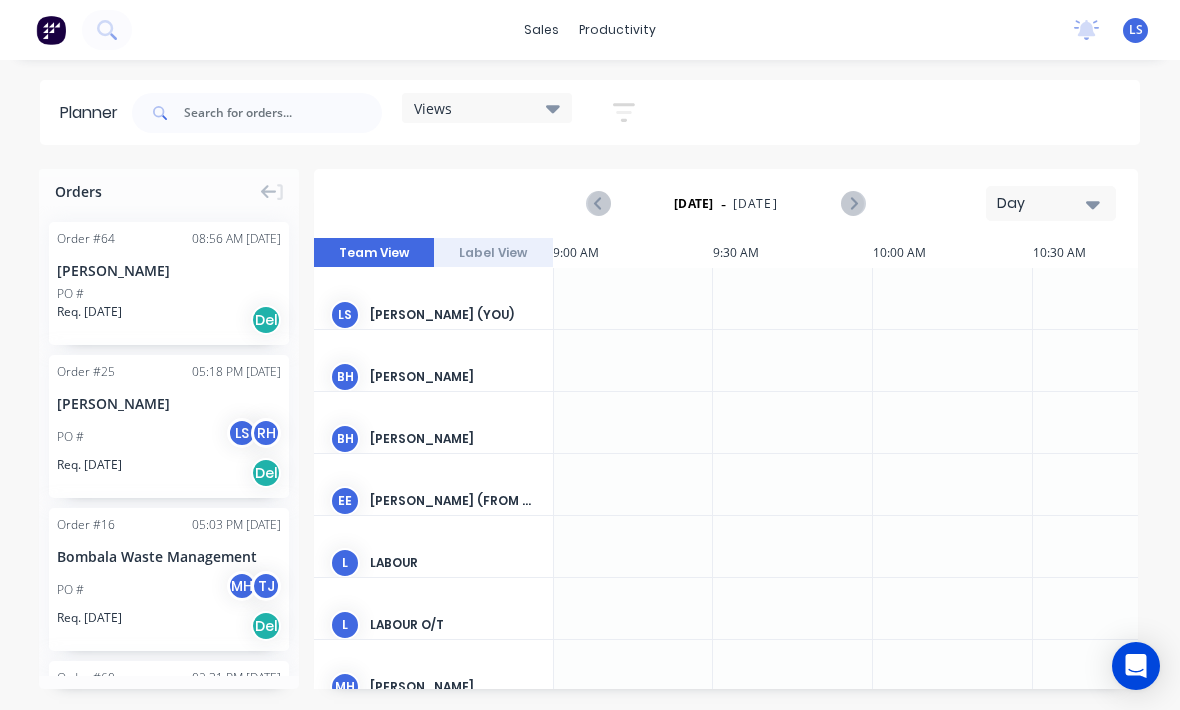 click on "Order # 64 08:56 AM [DATE] [PERSON_NAME] PO # Req.   [DATE]   Del" at bounding box center (169, 283) 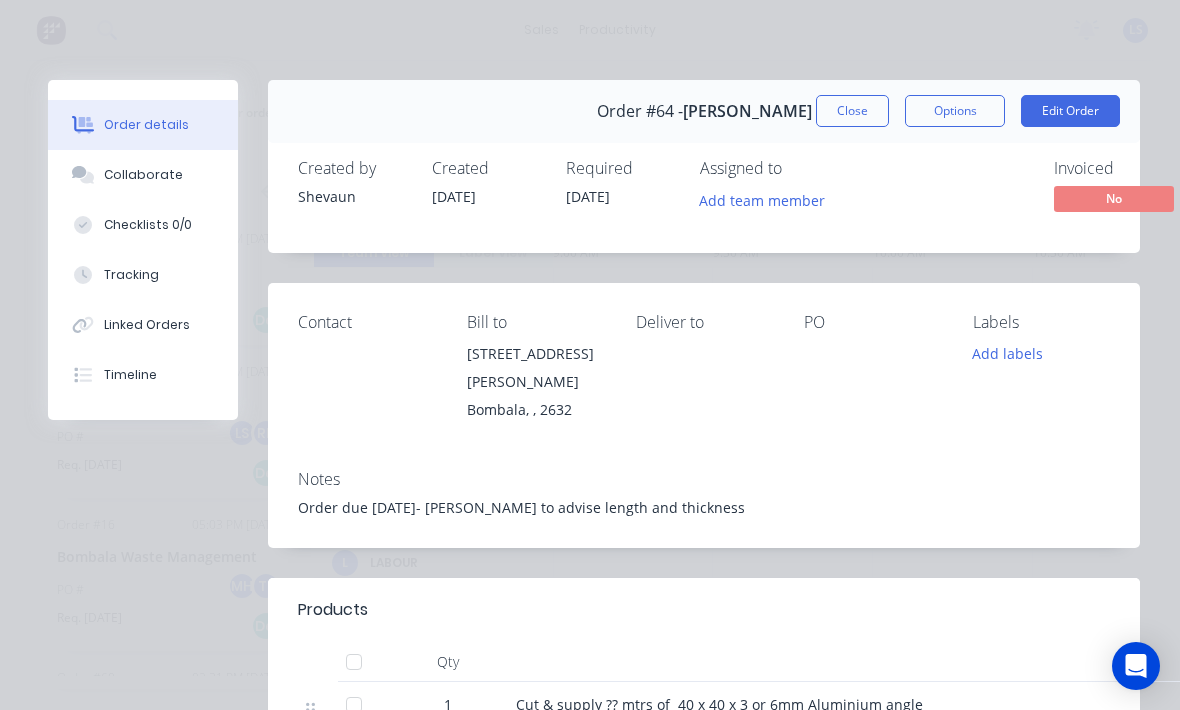 click on "Tracking" at bounding box center [131, 275] 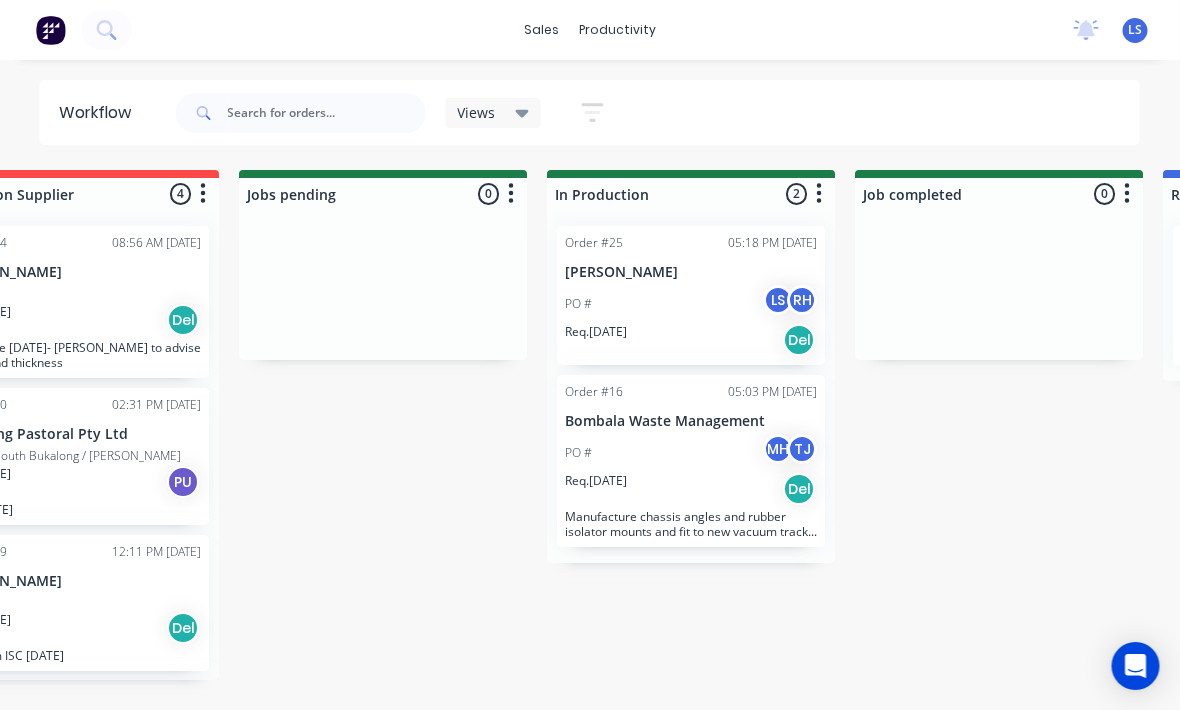 scroll, scrollTop: 0, scrollLeft: 728, axis: horizontal 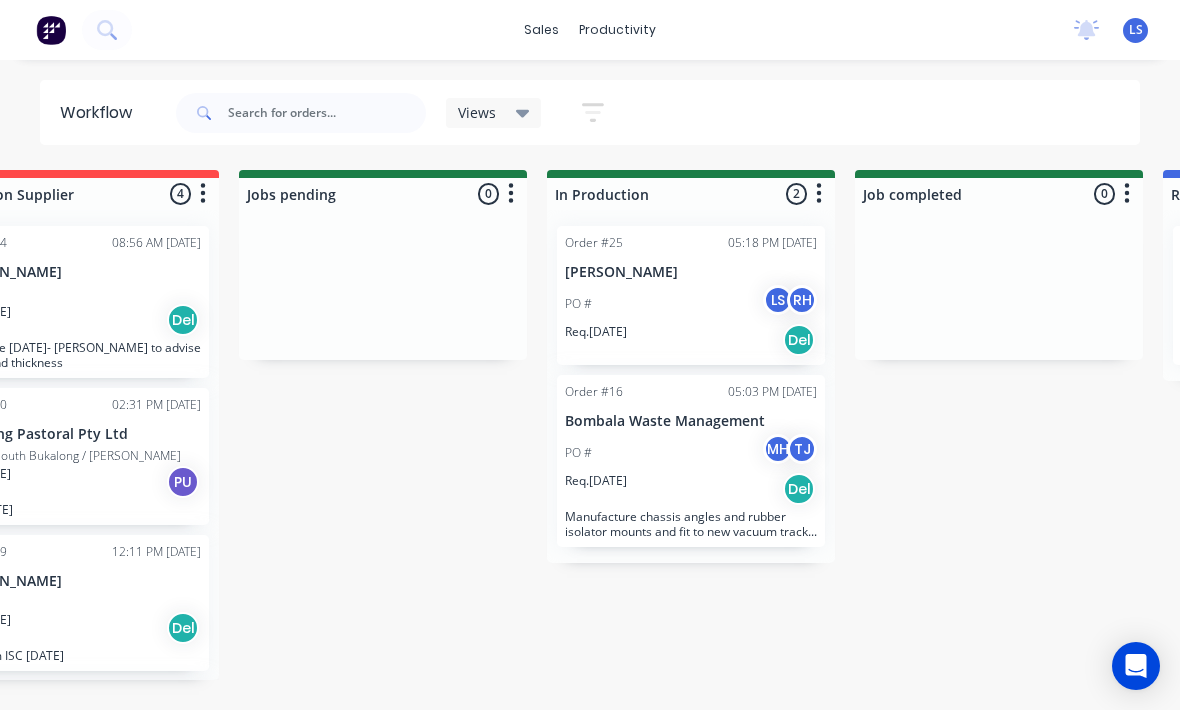 click on "LS RH" at bounding box center (790, 300) 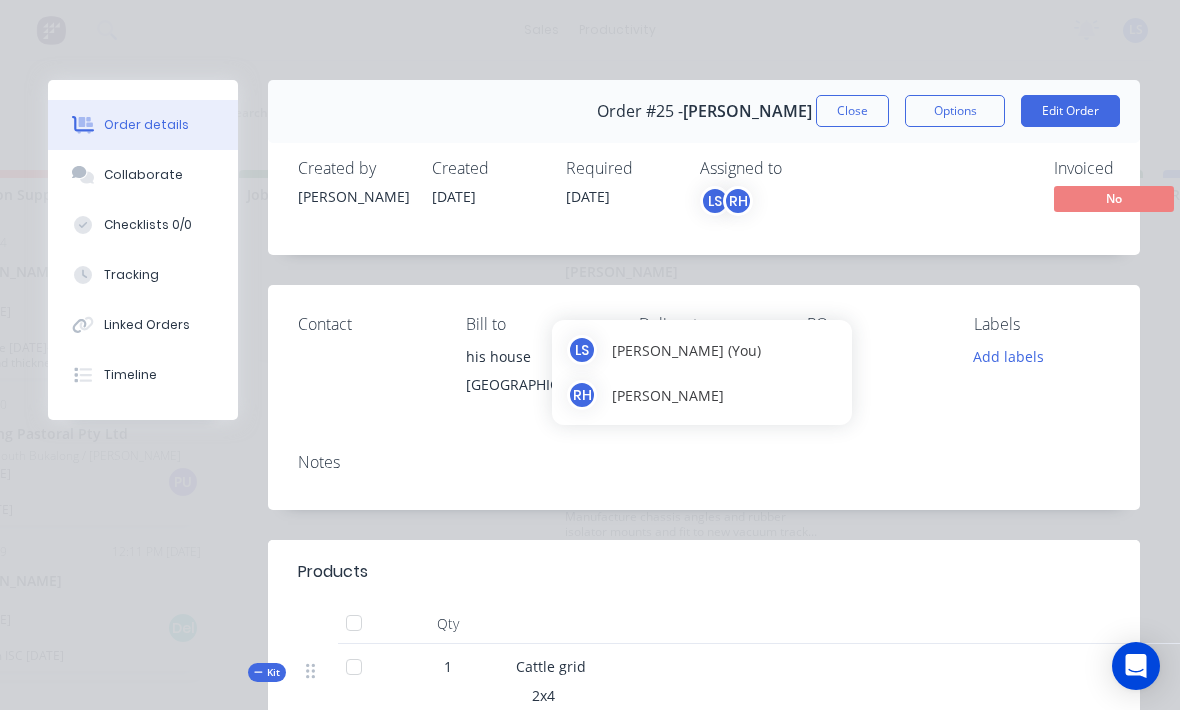 click on "Tracking" at bounding box center (131, 275) 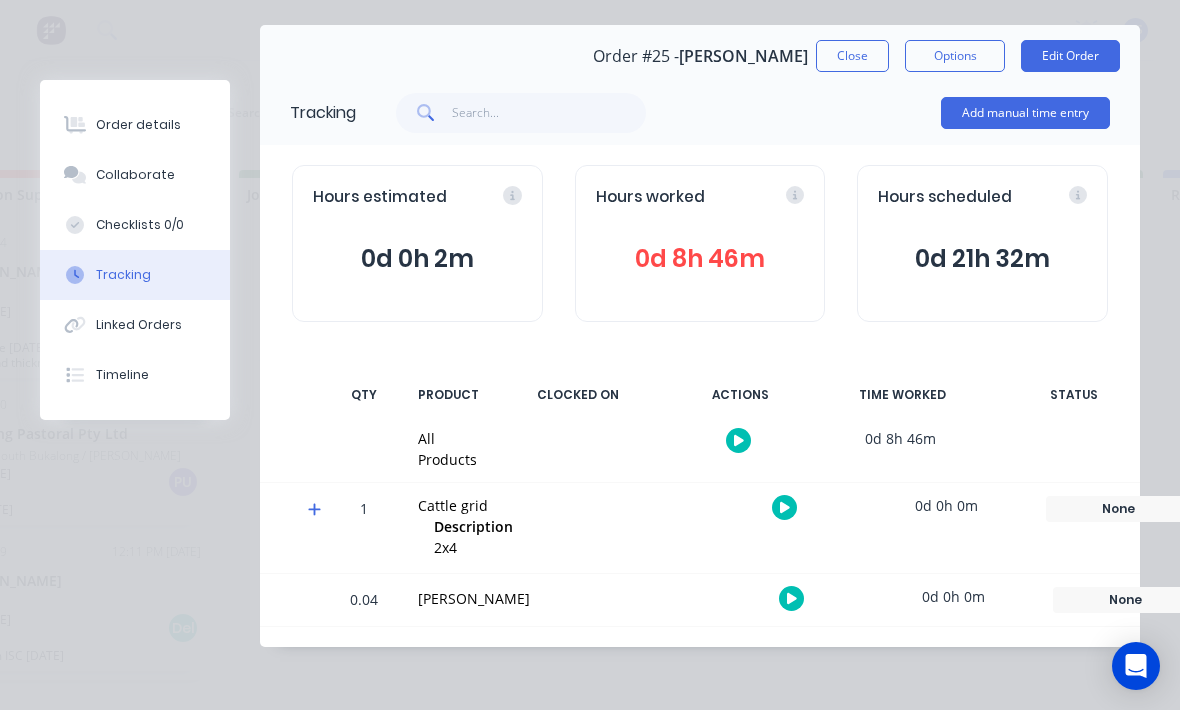 scroll, scrollTop: 61, scrollLeft: 0, axis: vertical 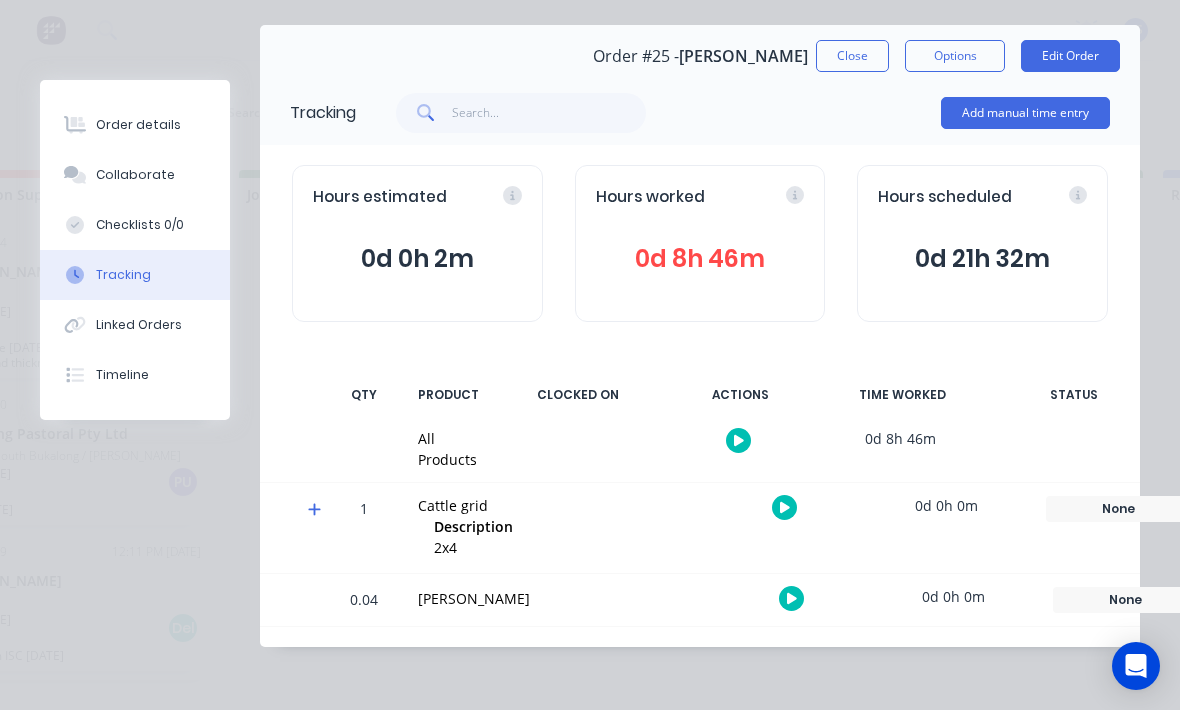 click on "Add manual time entry" at bounding box center (1025, 113) 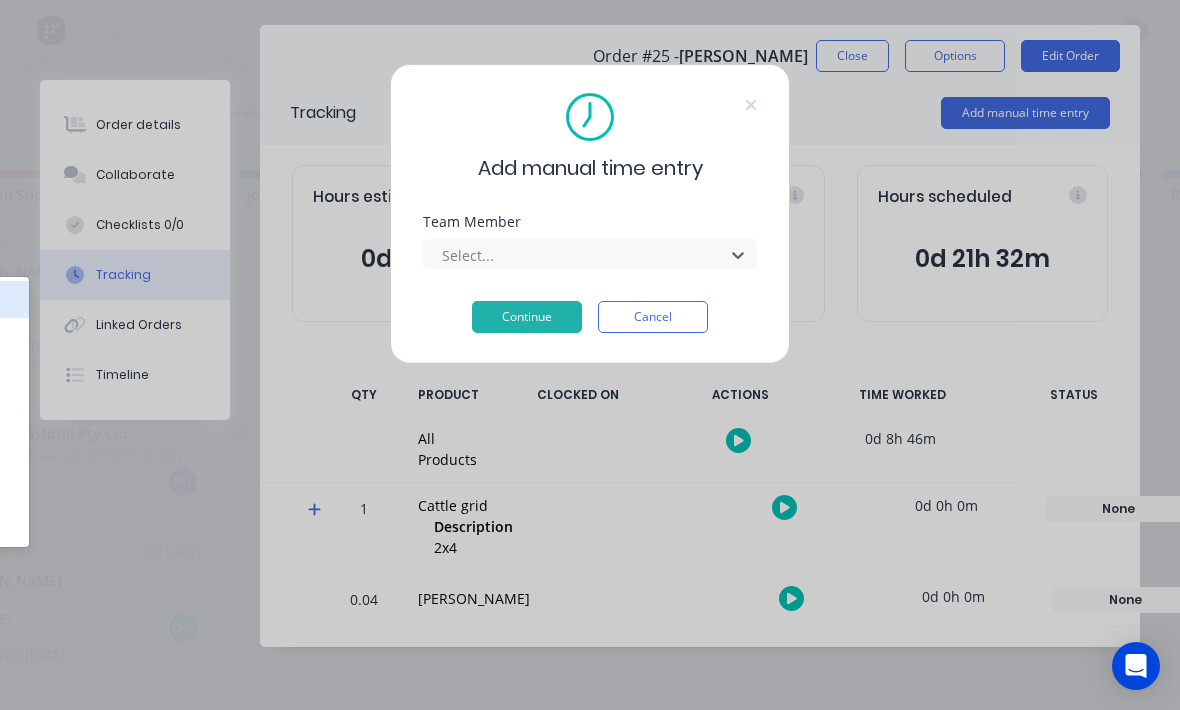 scroll, scrollTop: 0, scrollLeft: 580, axis: horizontal 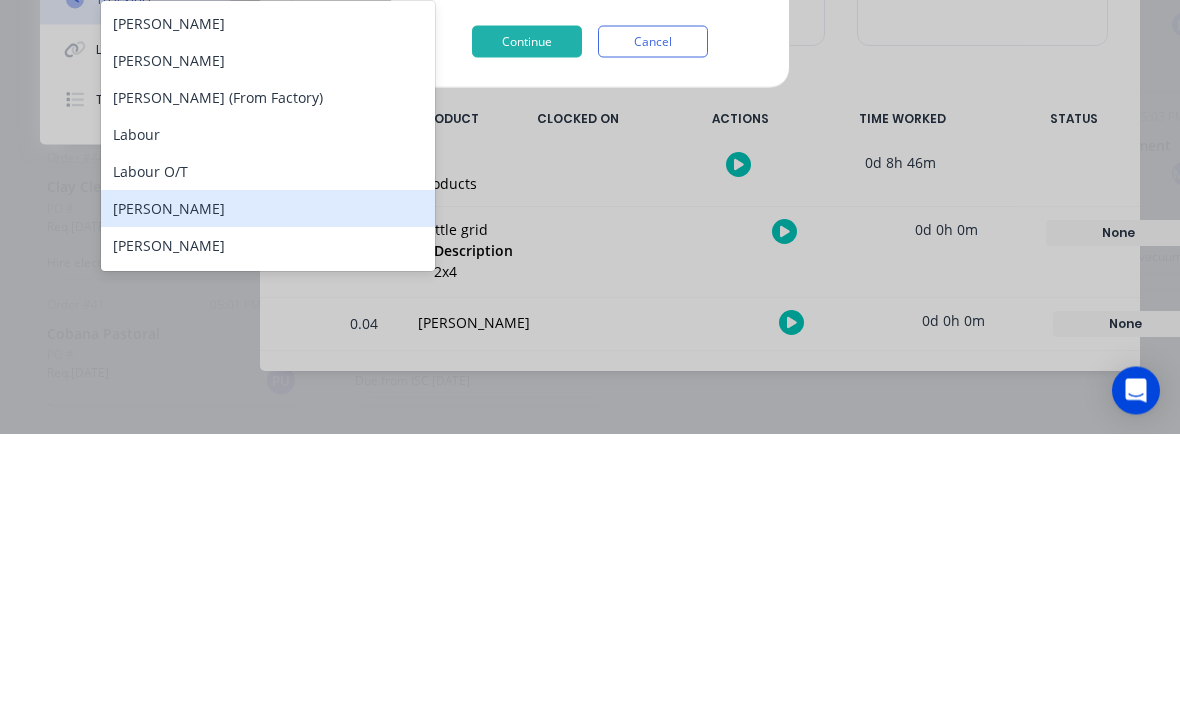 click on "[PERSON_NAME]" at bounding box center (268, 484) 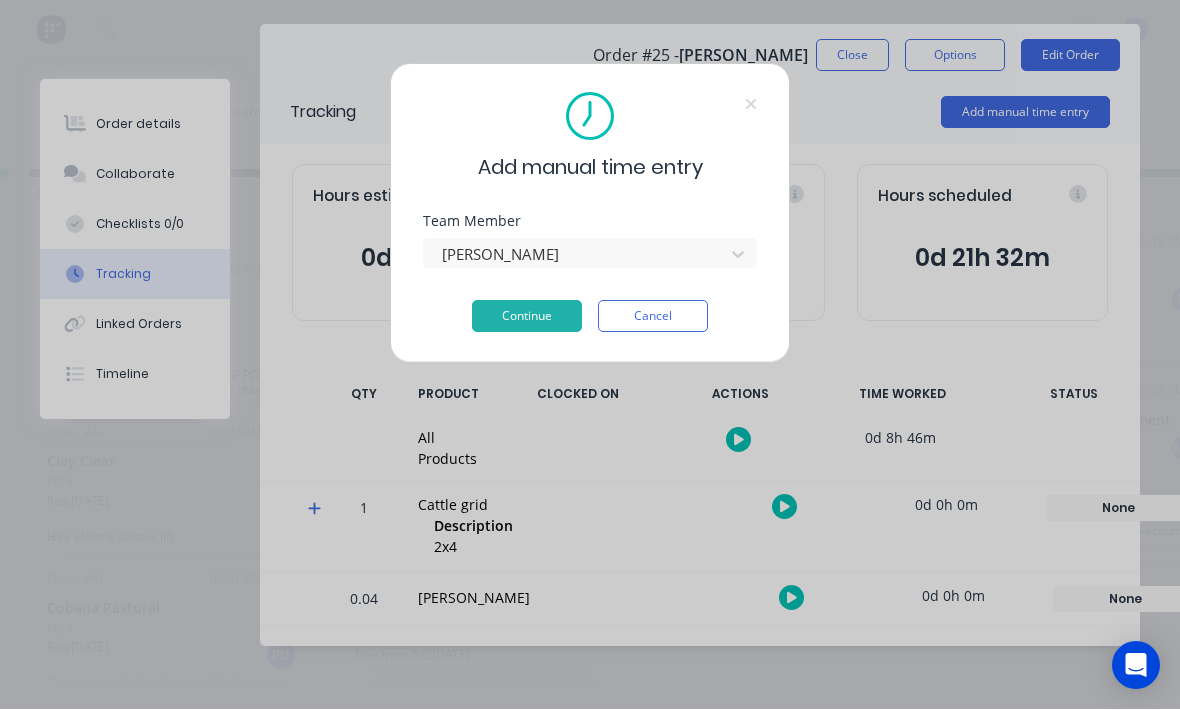 click on "Continue" at bounding box center (527, 317) 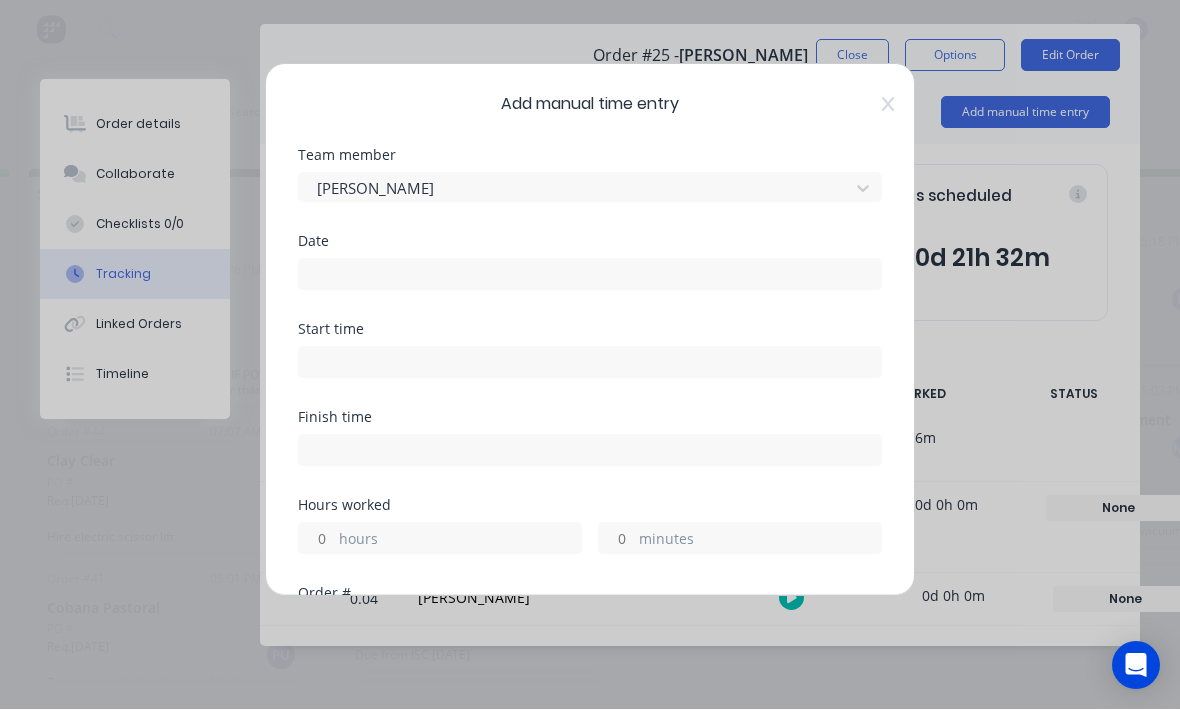 click at bounding box center [590, 275] 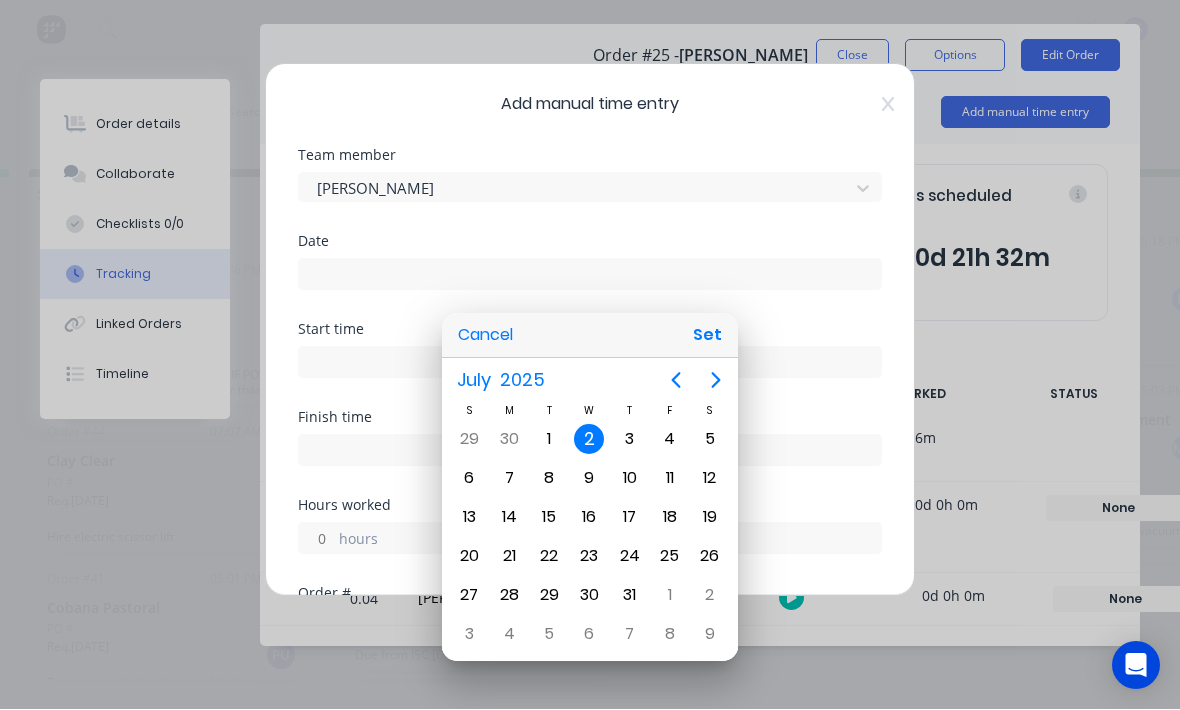 click on "Set" at bounding box center [707, 336] 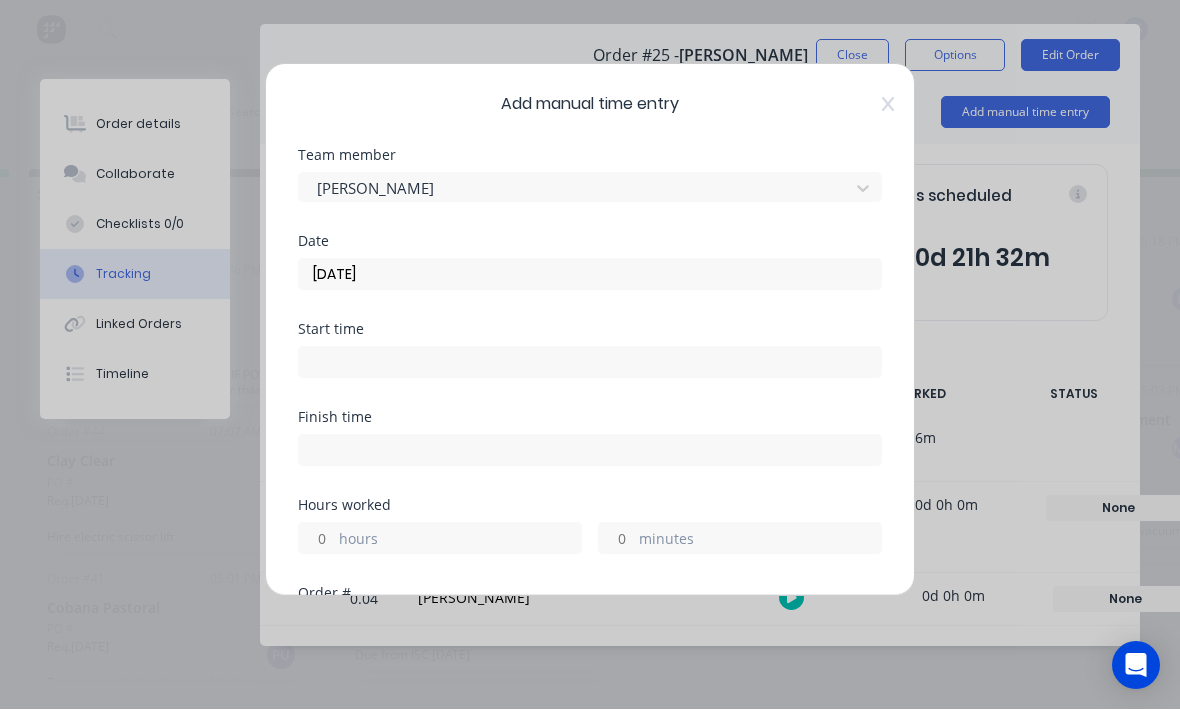 click at bounding box center [590, 363] 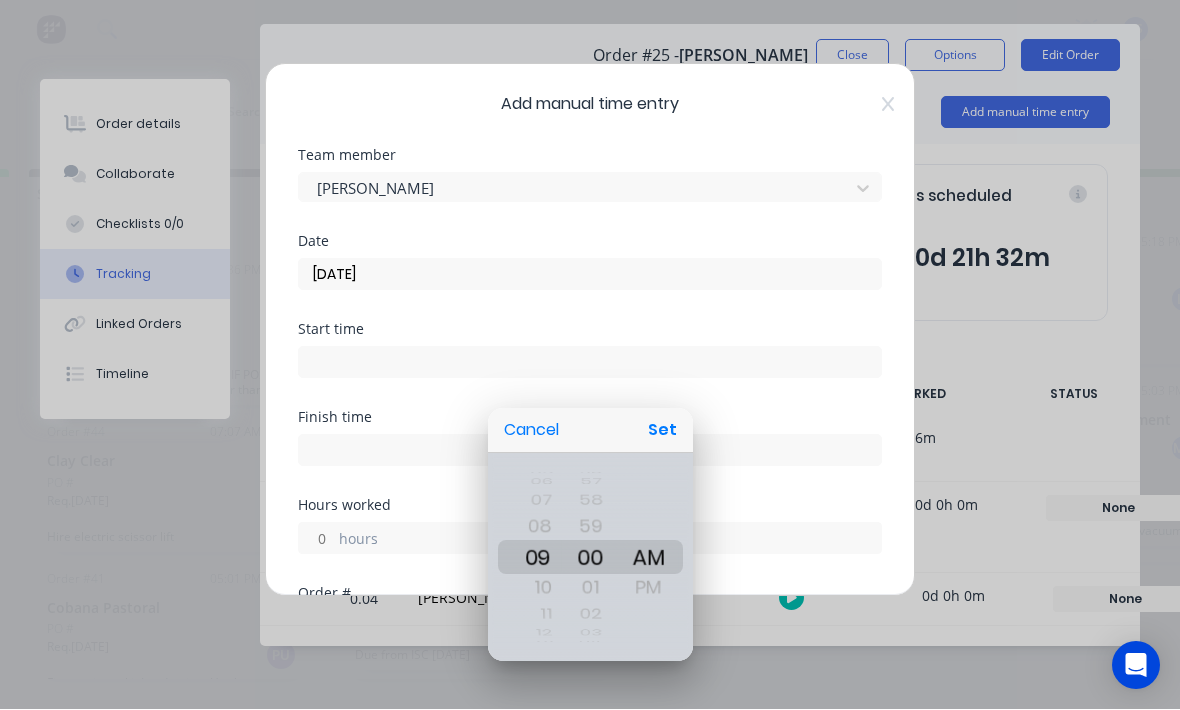 click on "Set" at bounding box center [662, 431] 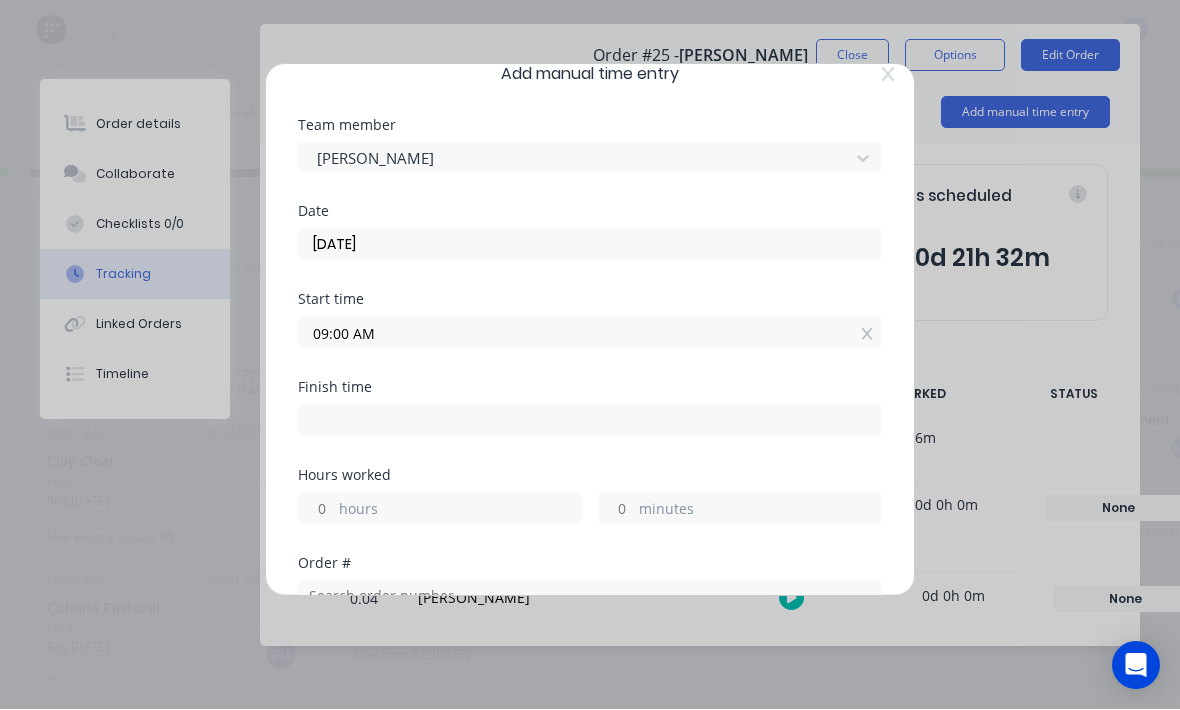 scroll, scrollTop: 31, scrollLeft: 0, axis: vertical 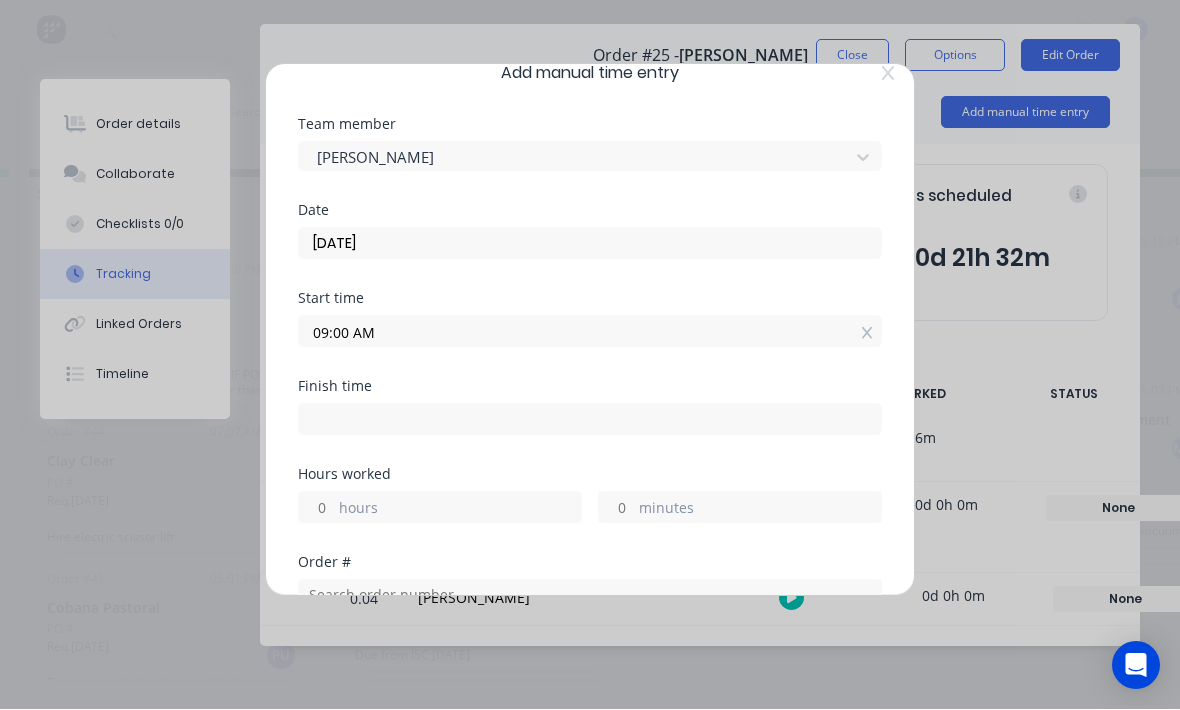 click on "09:00 AM" at bounding box center [590, 332] 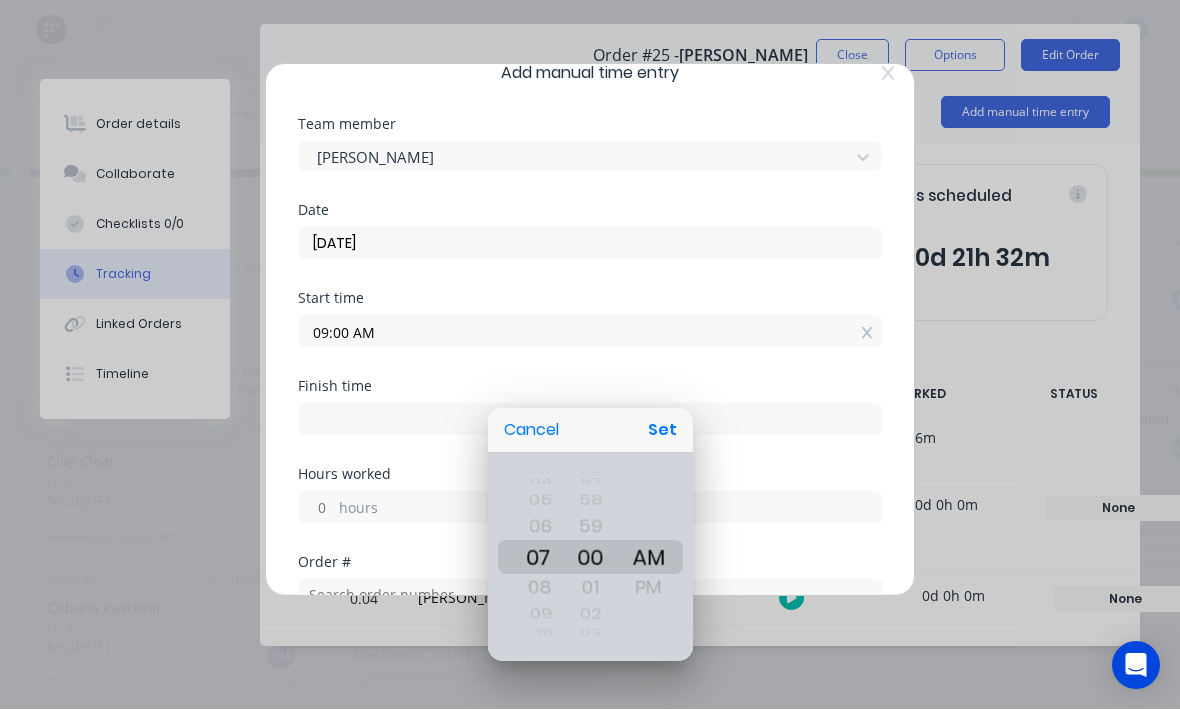 click on "Set" at bounding box center (662, 431) 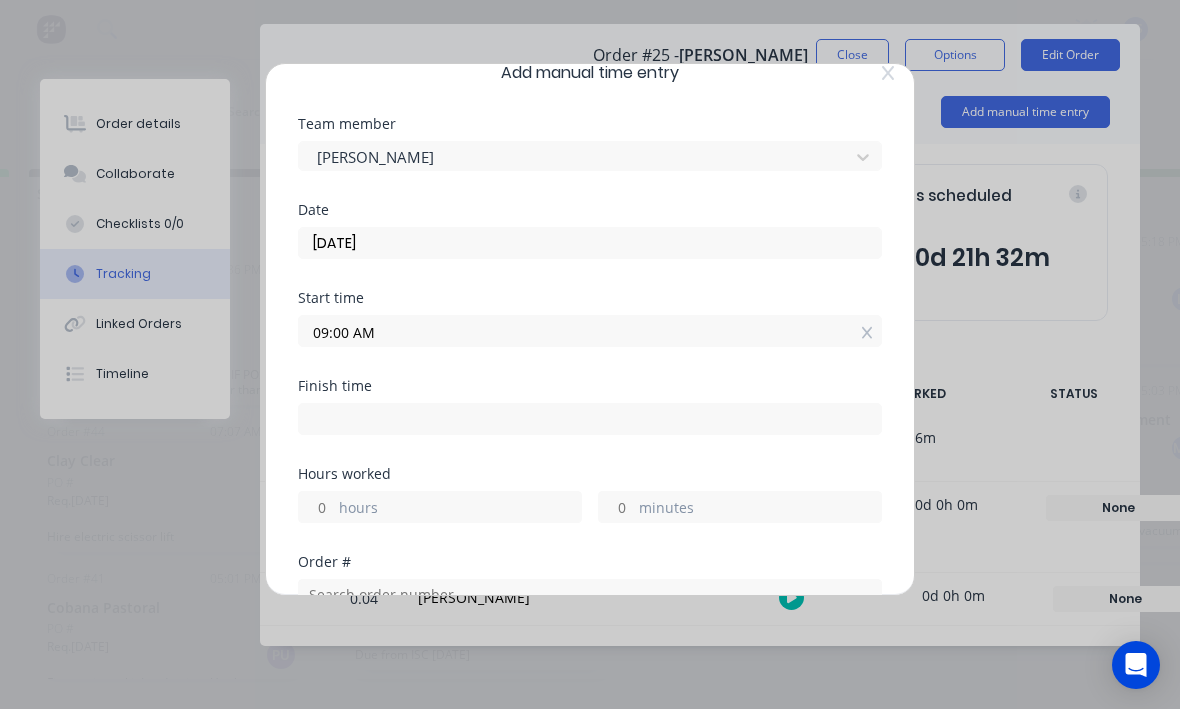 click on "09:00 AM" at bounding box center (590, 332) 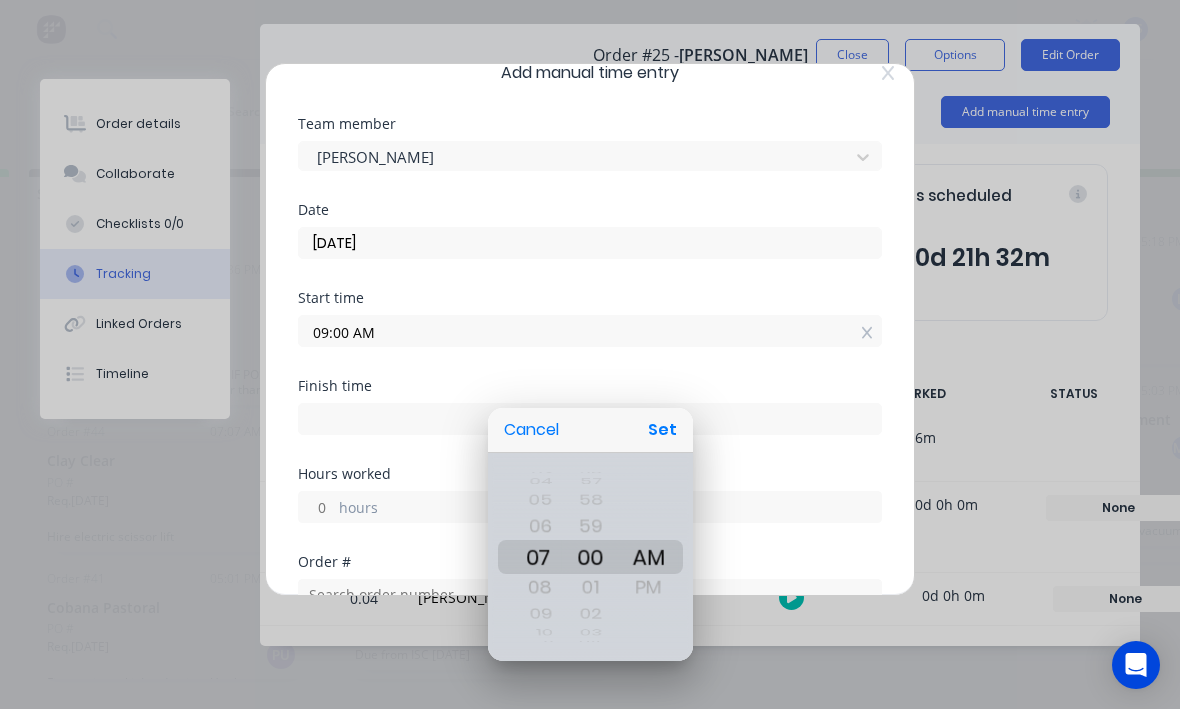 click on "Set" at bounding box center [662, 431] 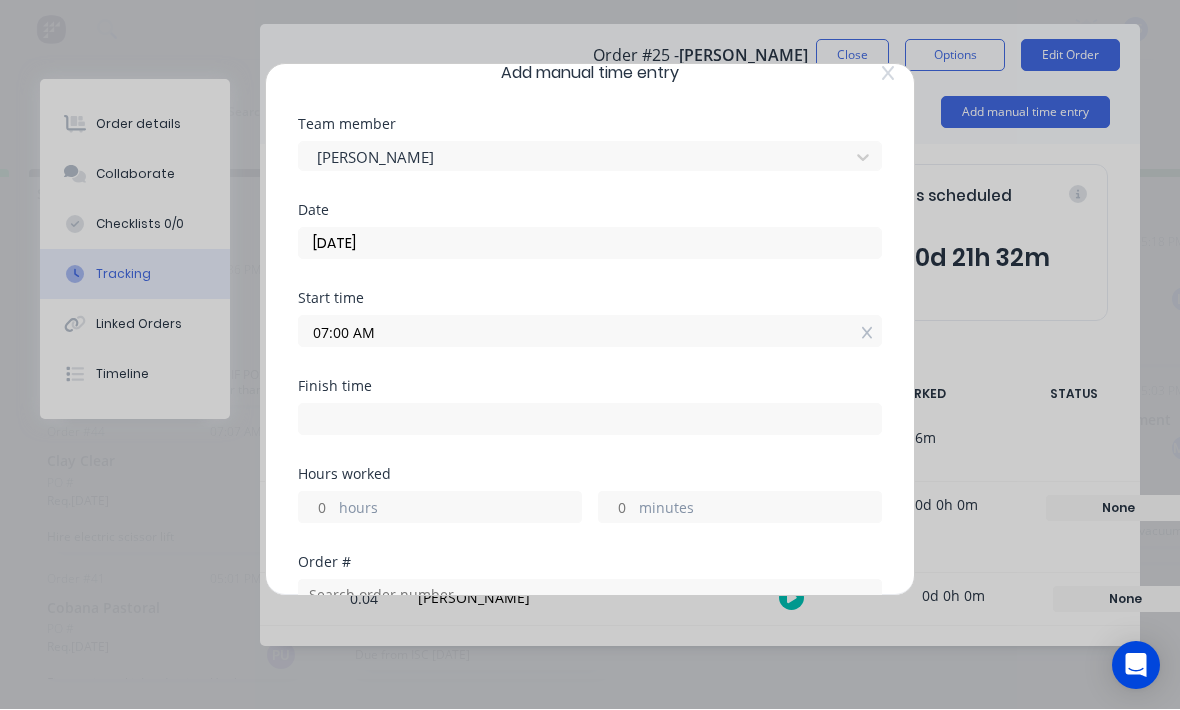click on "Hours worked hours minutes" at bounding box center [590, 512] 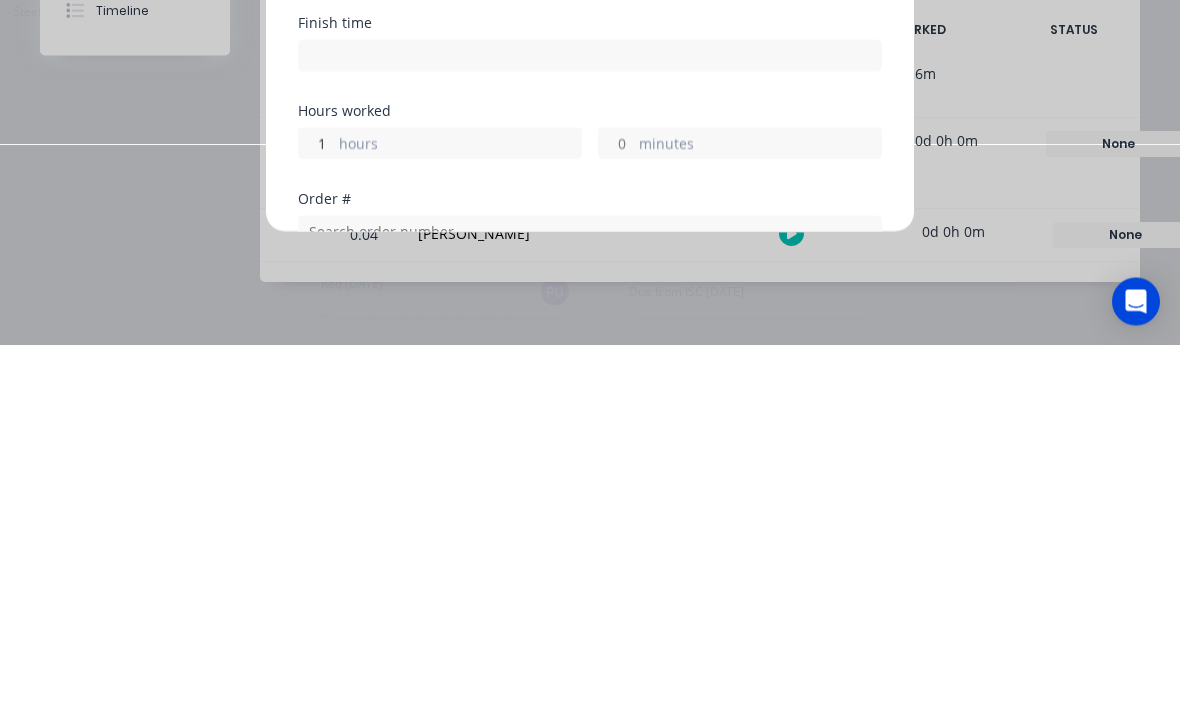 scroll, scrollTop: 36, scrollLeft: 49, axis: both 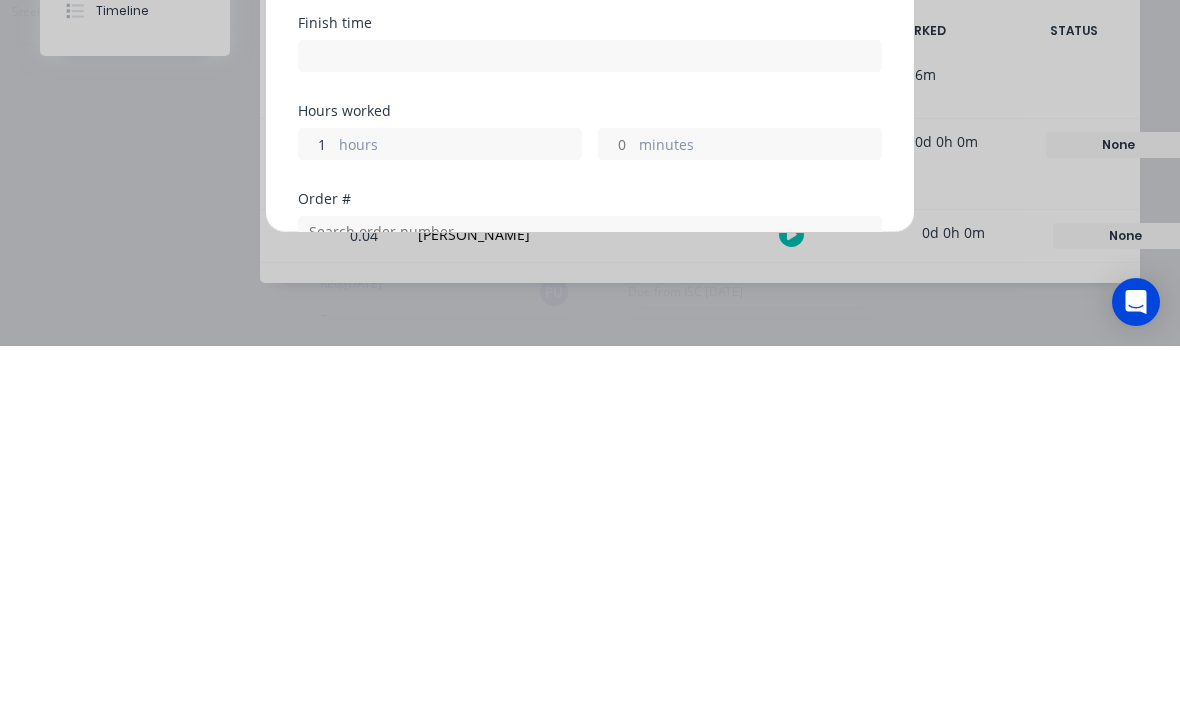 type on "1" 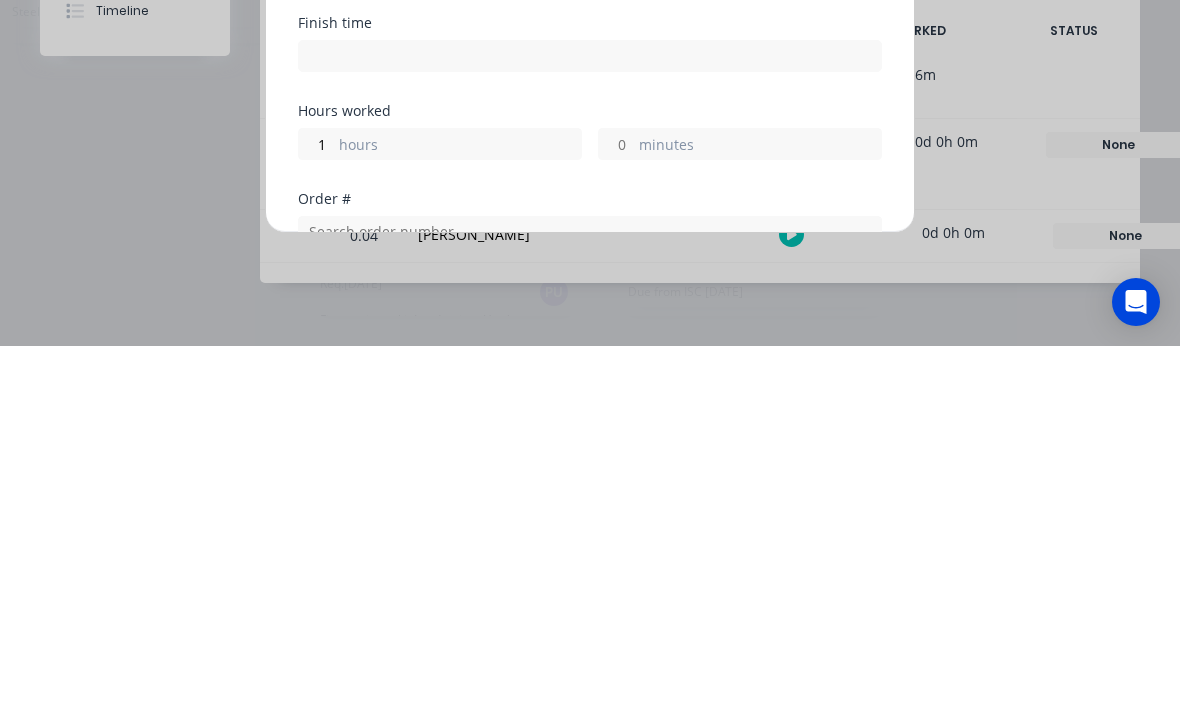 click on "minutes" at bounding box center [760, 510] 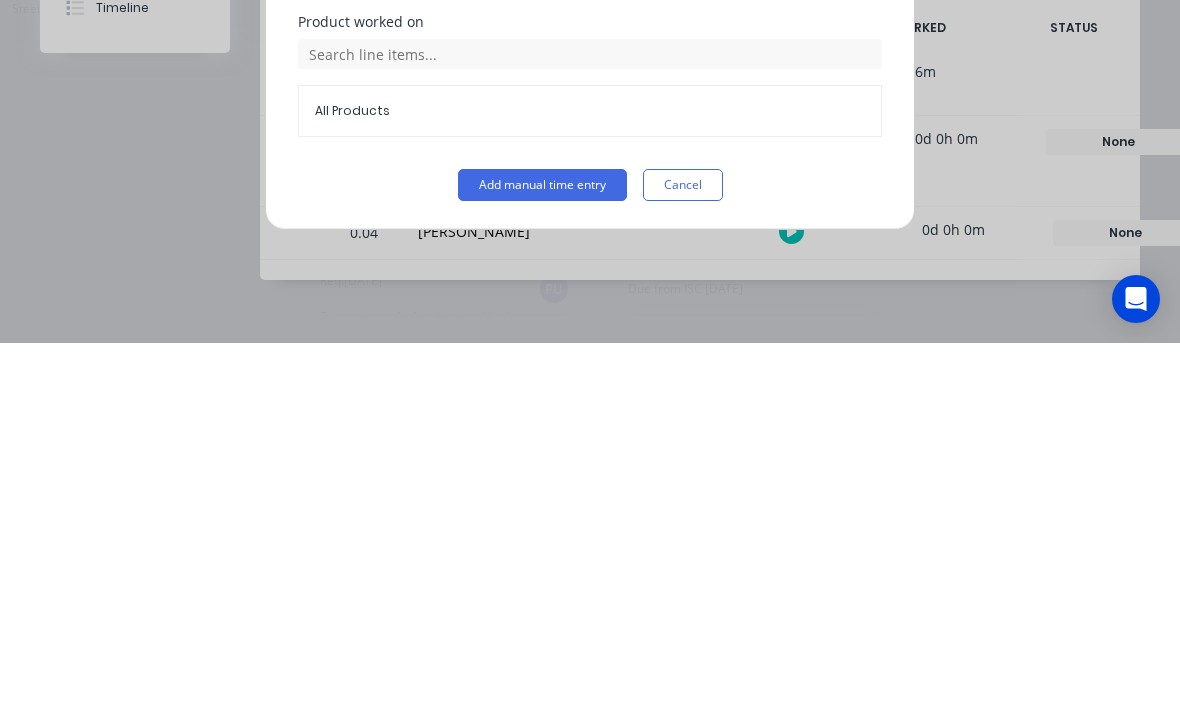 scroll, scrollTop: 539, scrollLeft: 0, axis: vertical 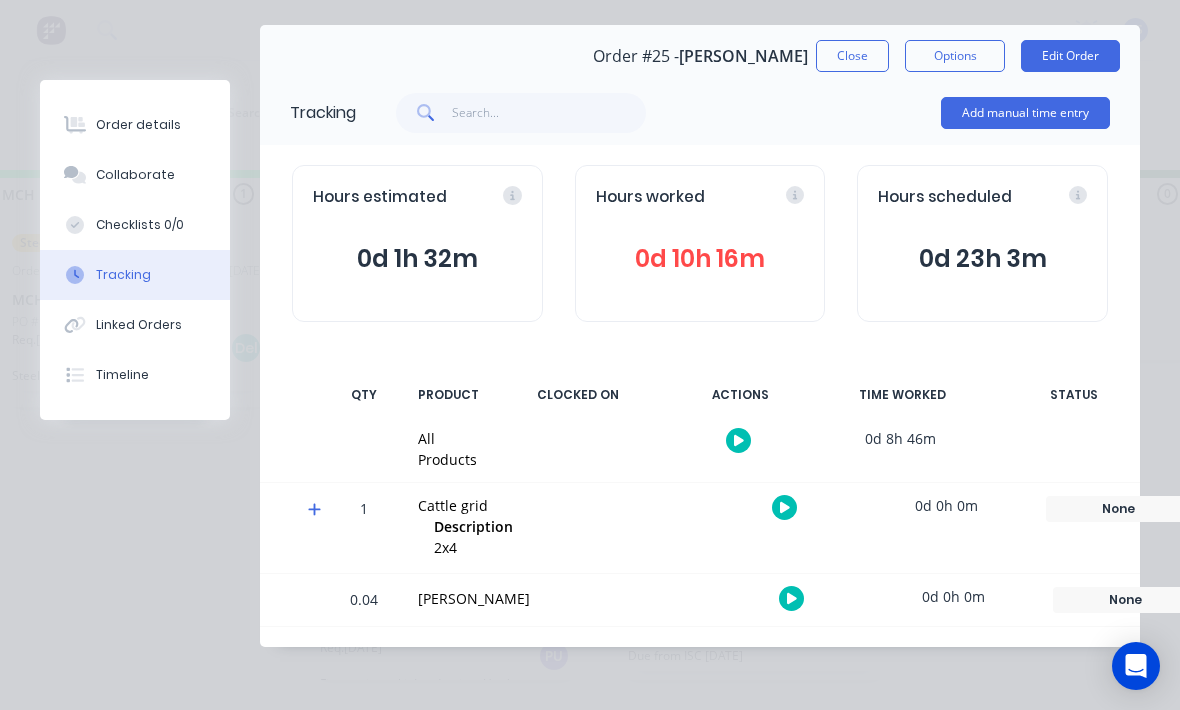 click on "Close" at bounding box center (852, 56) 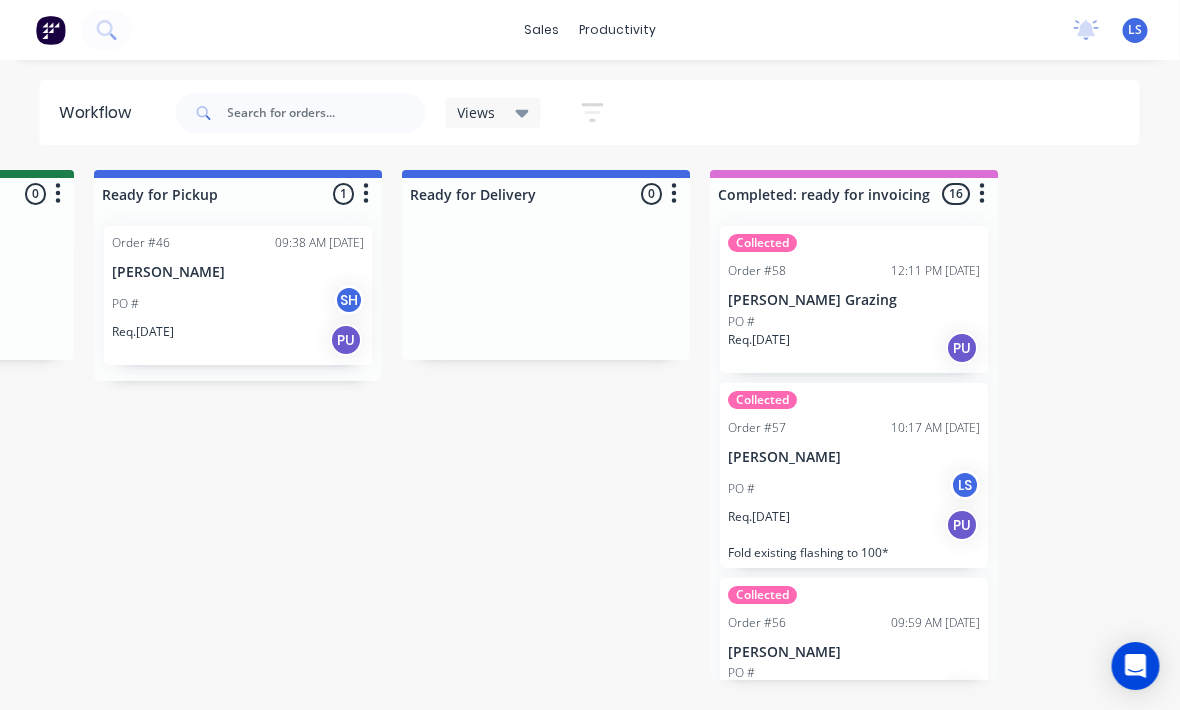 scroll, scrollTop: 35, scrollLeft: 1823, axis: both 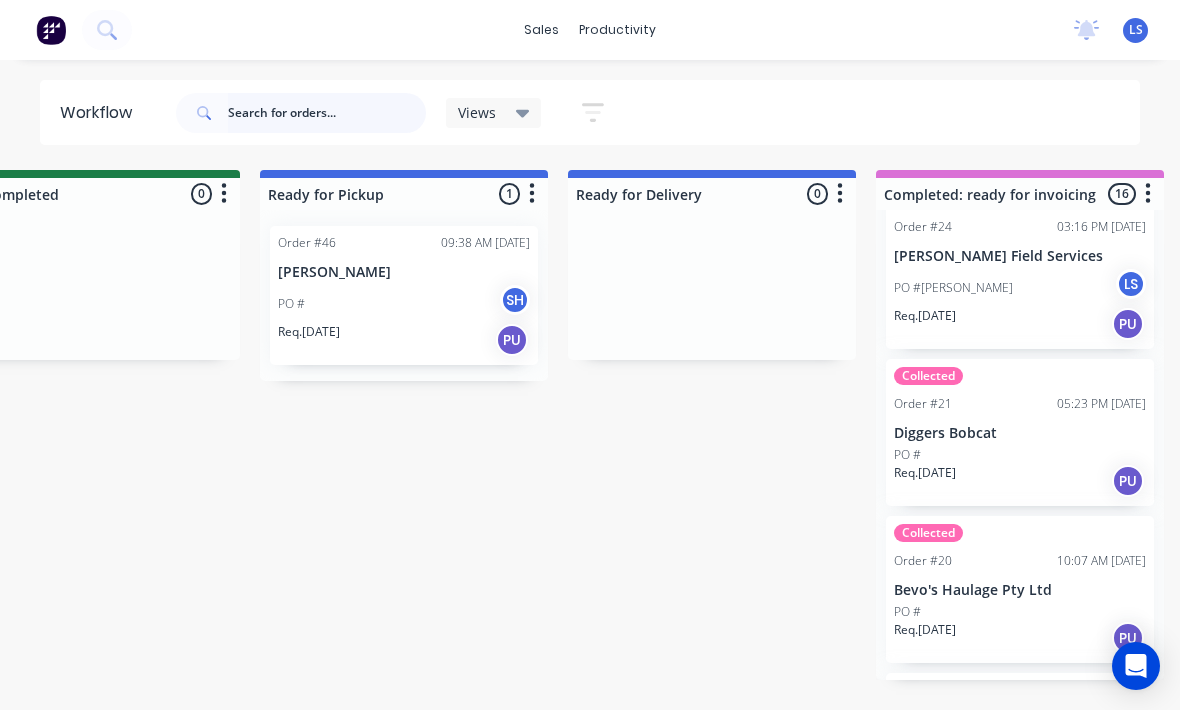 click at bounding box center [327, 113] 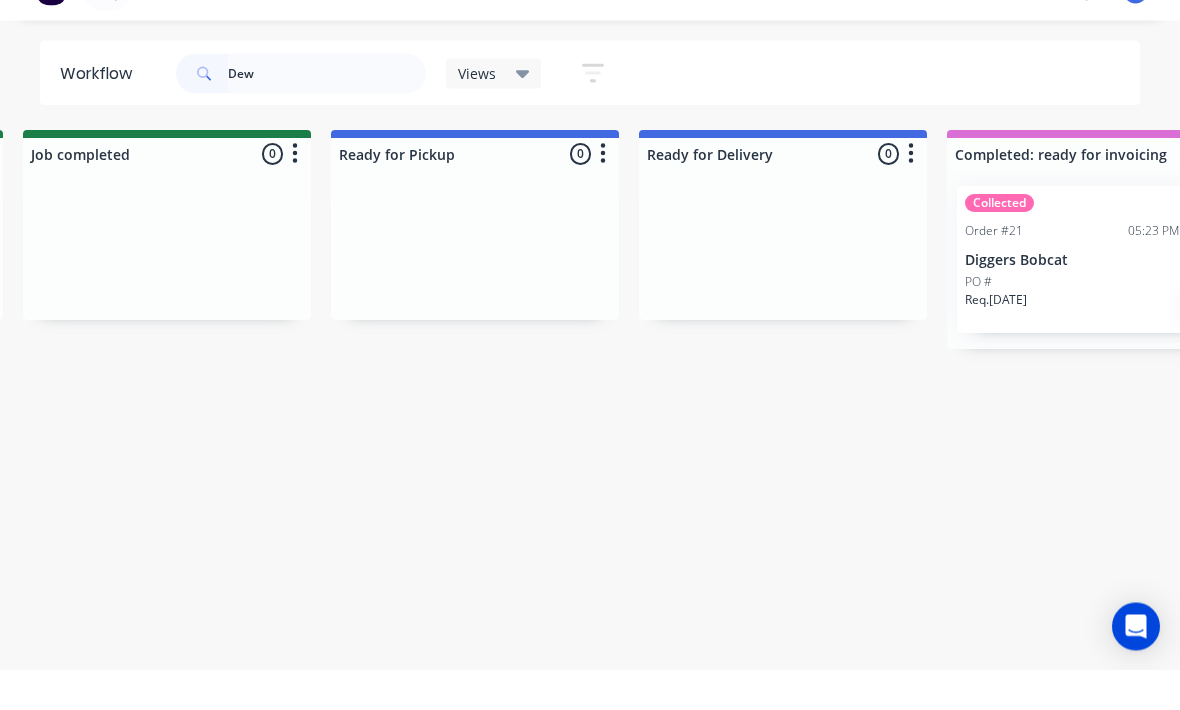 scroll, scrollTop: 0, scrollLeft: 1560, axis: horizontal 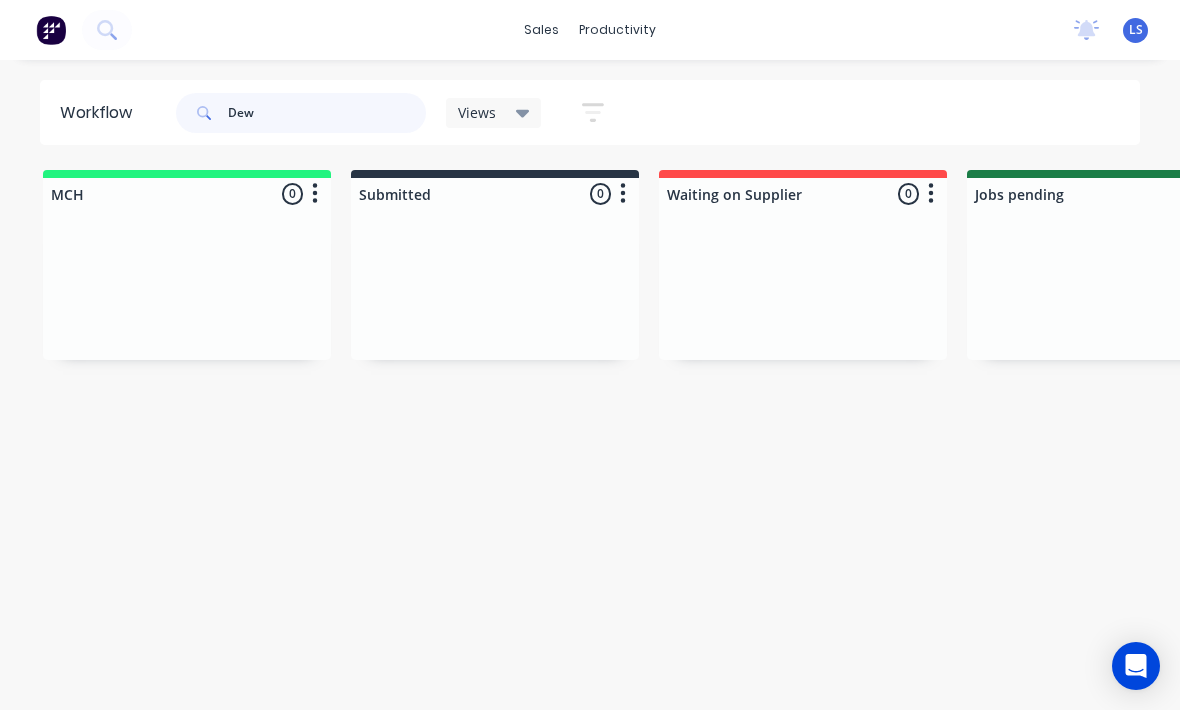 type on "Dew" 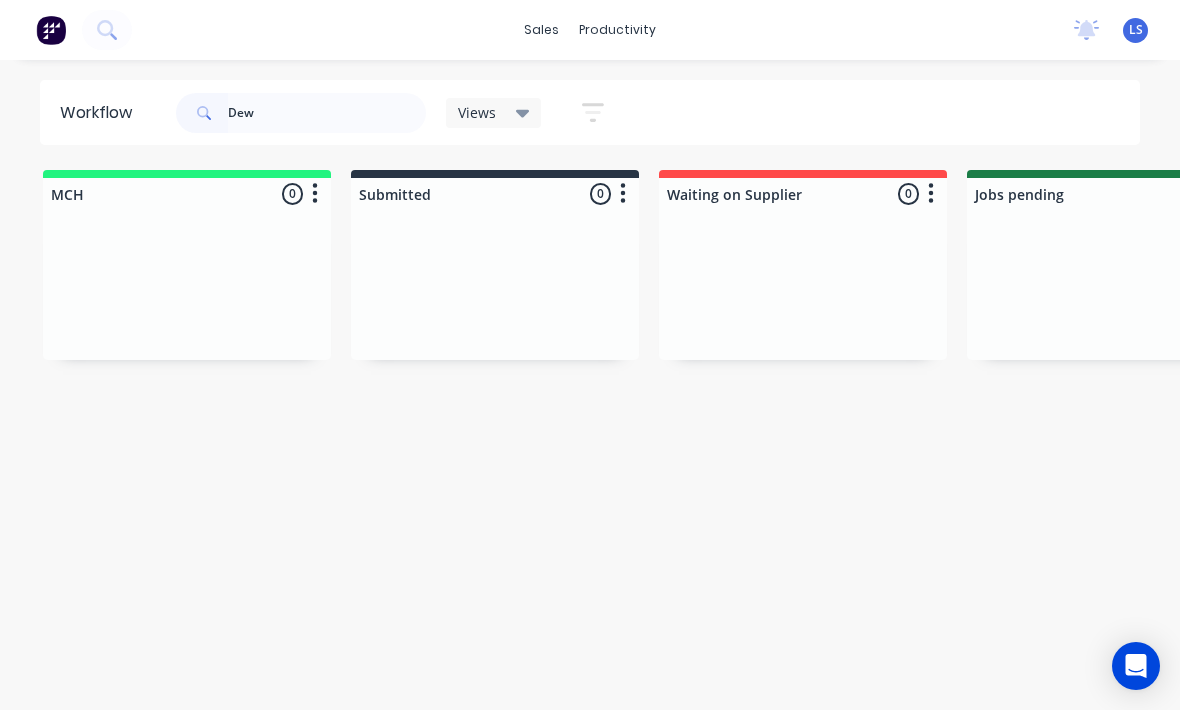click on "sales productivity sales Sales Orders Customers Price Level Manager productivity Workflow Planner Delivery Scheduling Timesheets No new notifications Mark all as read You have no notifications LS MCH Welding & Engineering Pty ... [PERSON_NAME] Standard User (No Pricing) Profile Sign out Workflow Dew Views Save new view None   (Default) edit Active jobs   edit Ready for PU and Del   edit   Show/Hide statuses Show line item cards Show line item cards Hide line item cards Sort by Most recent Created date Required date Order number Customer name Most recent Filter by assignee Filter by labels MCH 0 Sort By Created date Required date Order number Customer name Most recent Submitted 0 Sort By Created date Required date Order number Customer name Most recent Waiting on Supplier 0 Sort By Created date Required date Order number Customer name Most recent Jobs pending 0 Sort By Created date Required date Order number Customer name Most recent In Production 0 Sort By Created date Required date Order number Most recent" at bounding box center (590, 295) 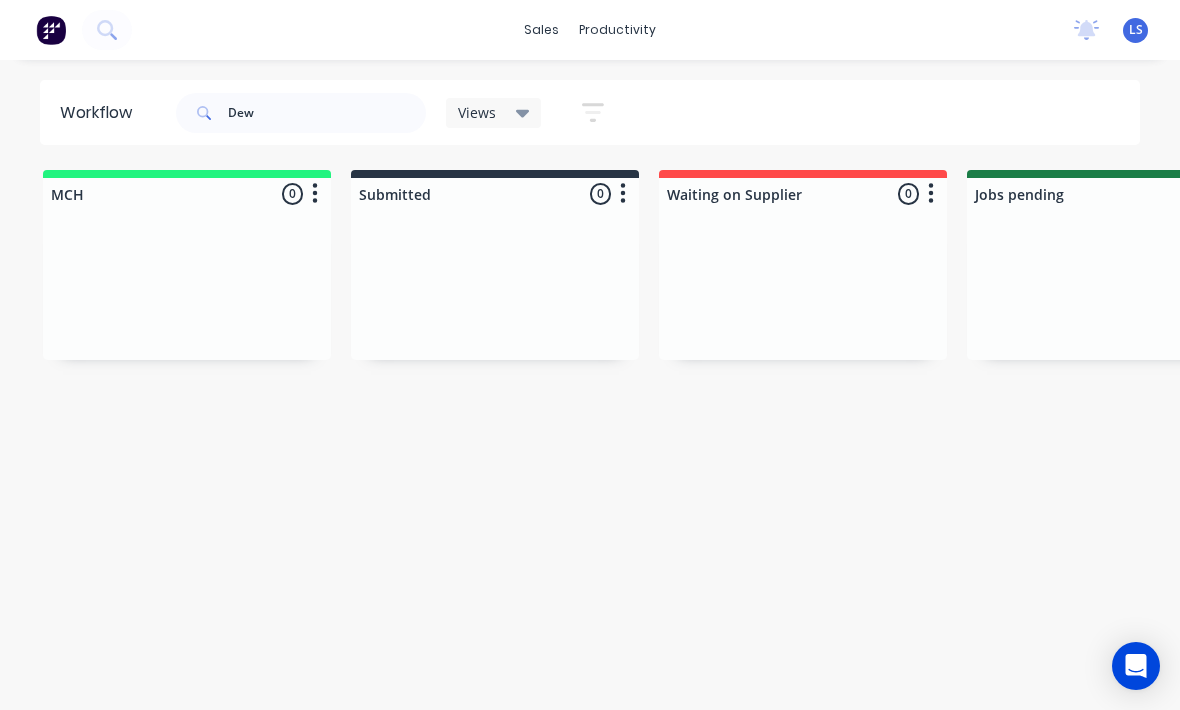 click 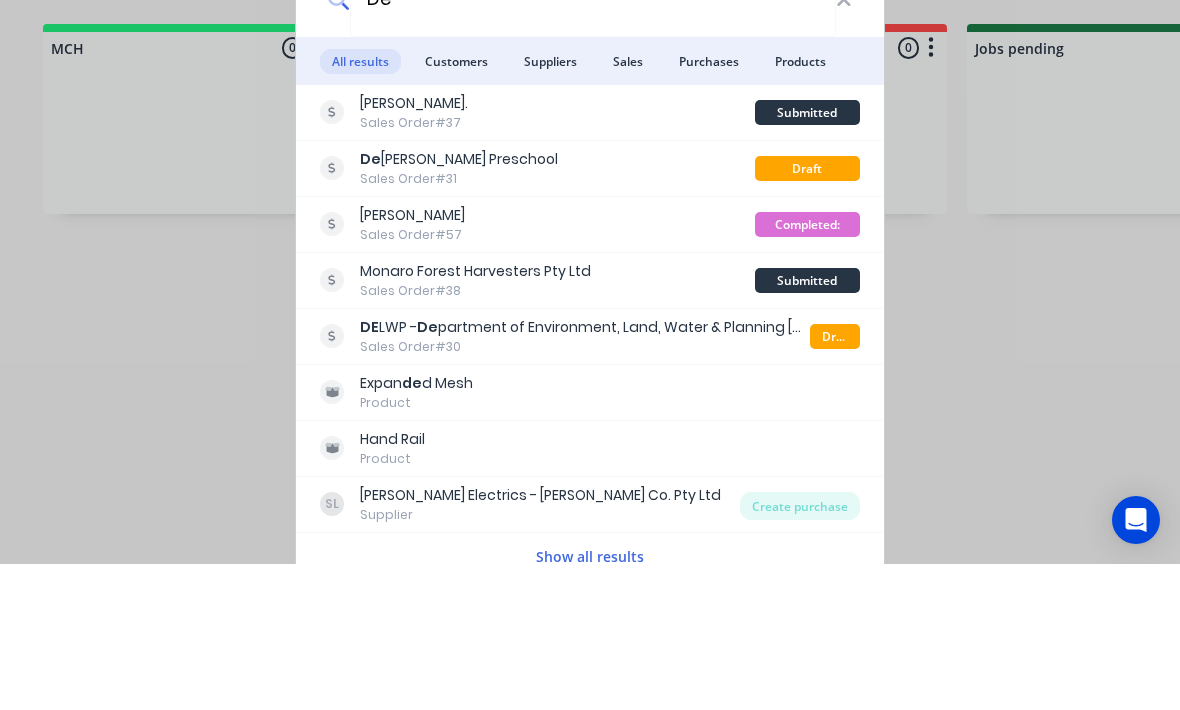 type on "[PERSON_NAME]" 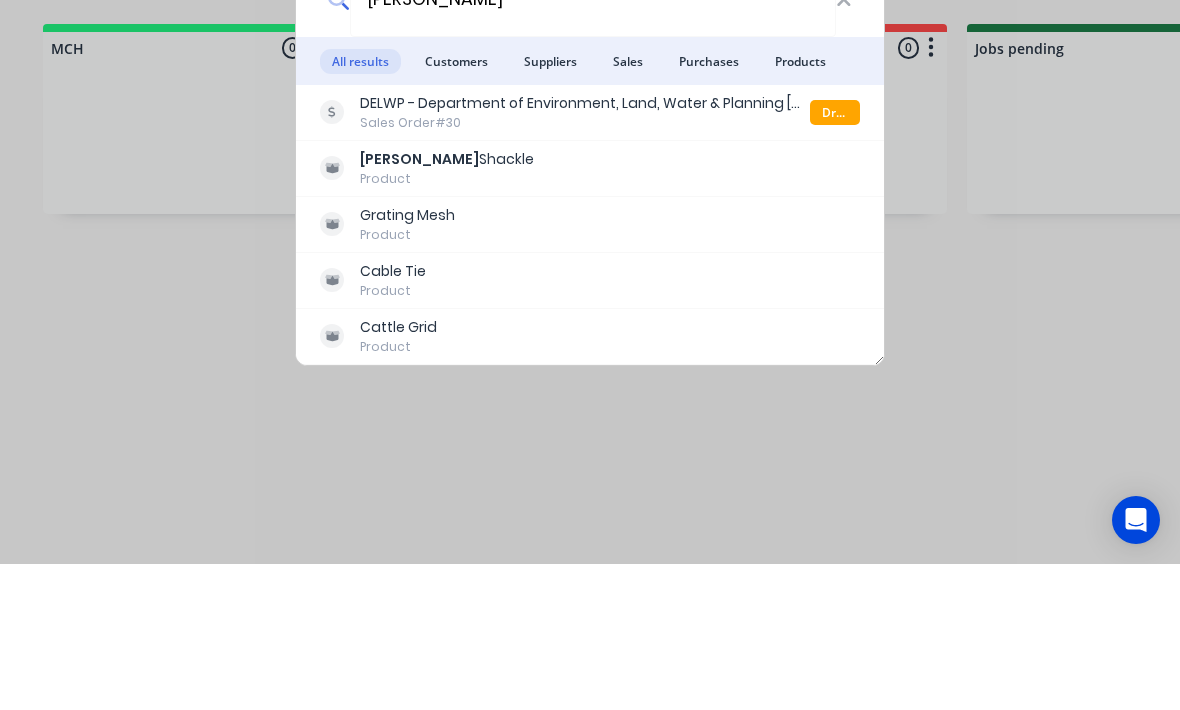 click on "DELWP - Department of Environment, Land, Water & Planning [GEOGRAPHIC_DATA]" at bounding box center (585, 249) 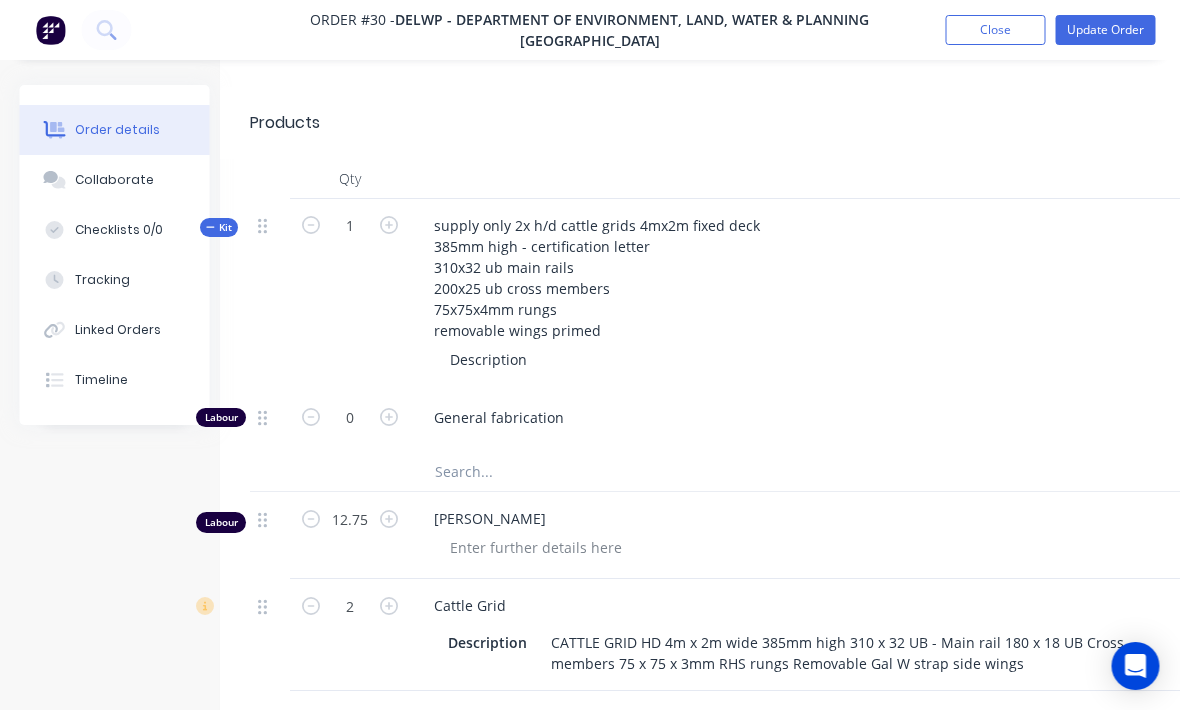 scroll, scrollTop: 586, scrollLeft: 0, axis: vertical 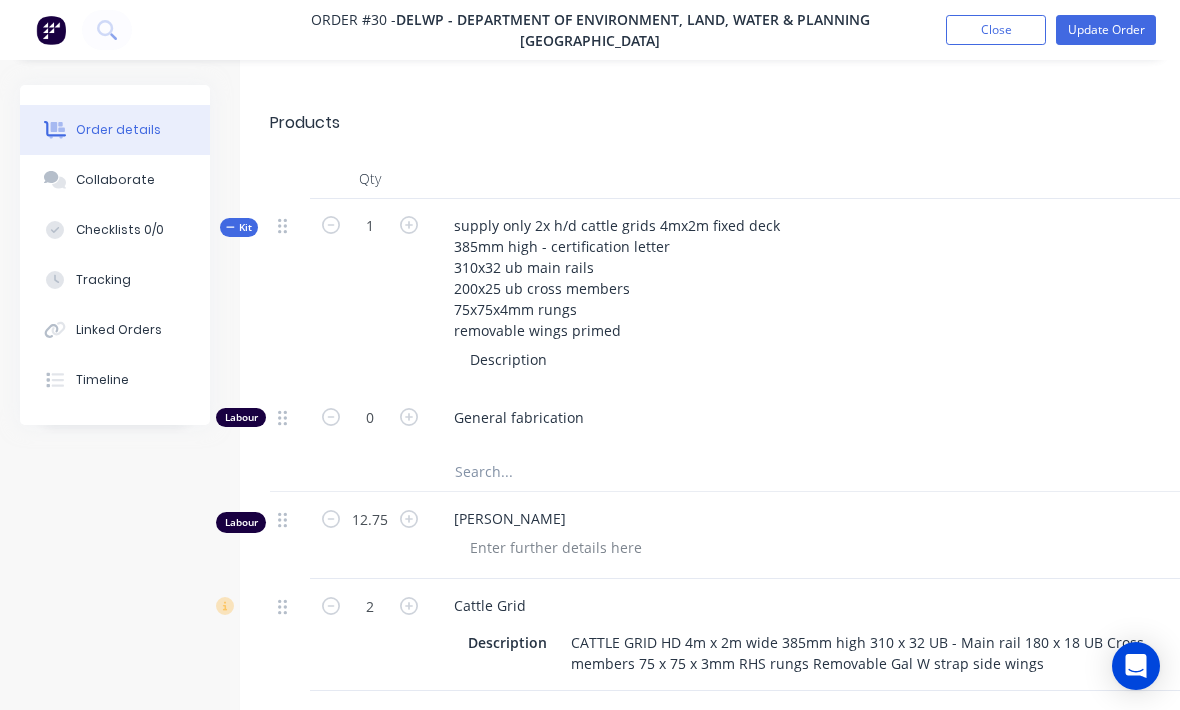 click on "Tracking" at bounding box center (115, 280) 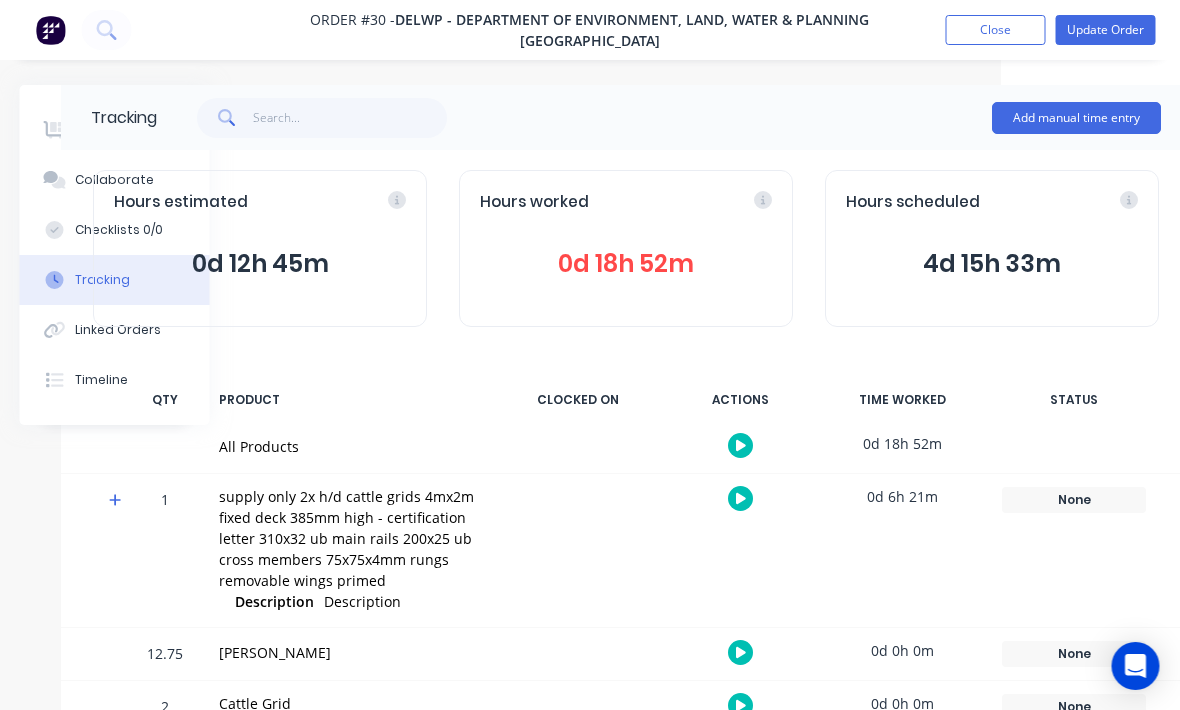 scroll, scrollTop: 0, scrollLeft: 210, axis: horizontal 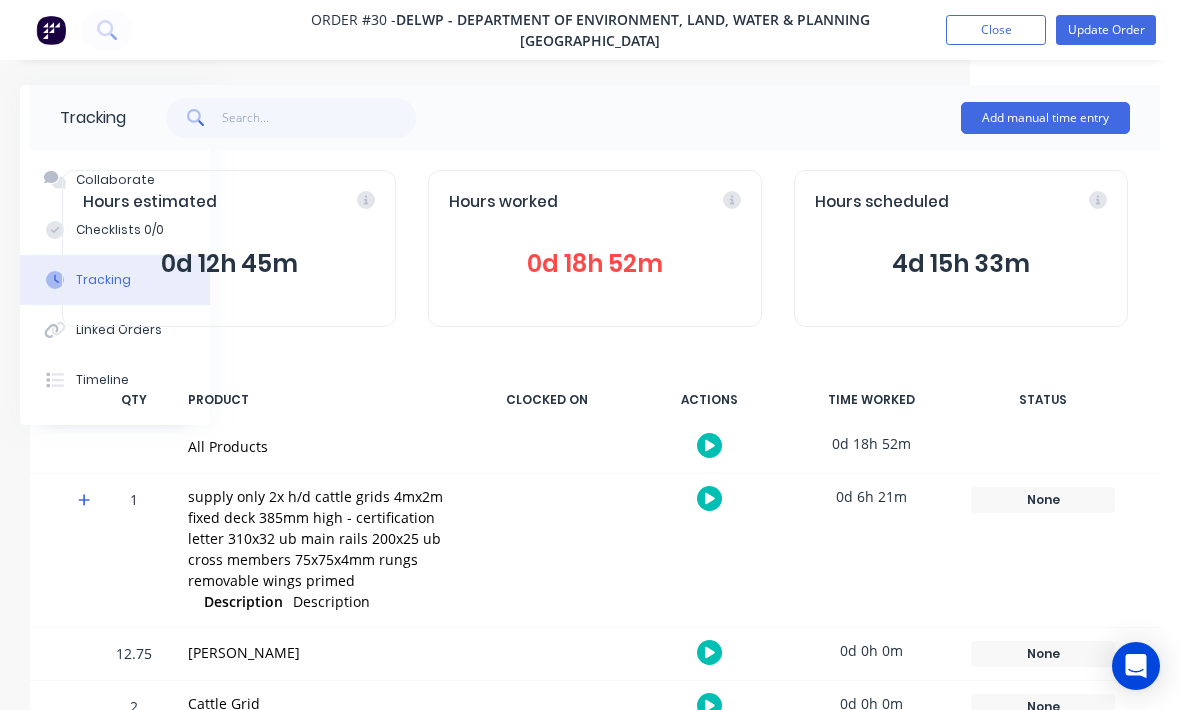 click on "Add manual time entry" at bounding box center (1045, 118) 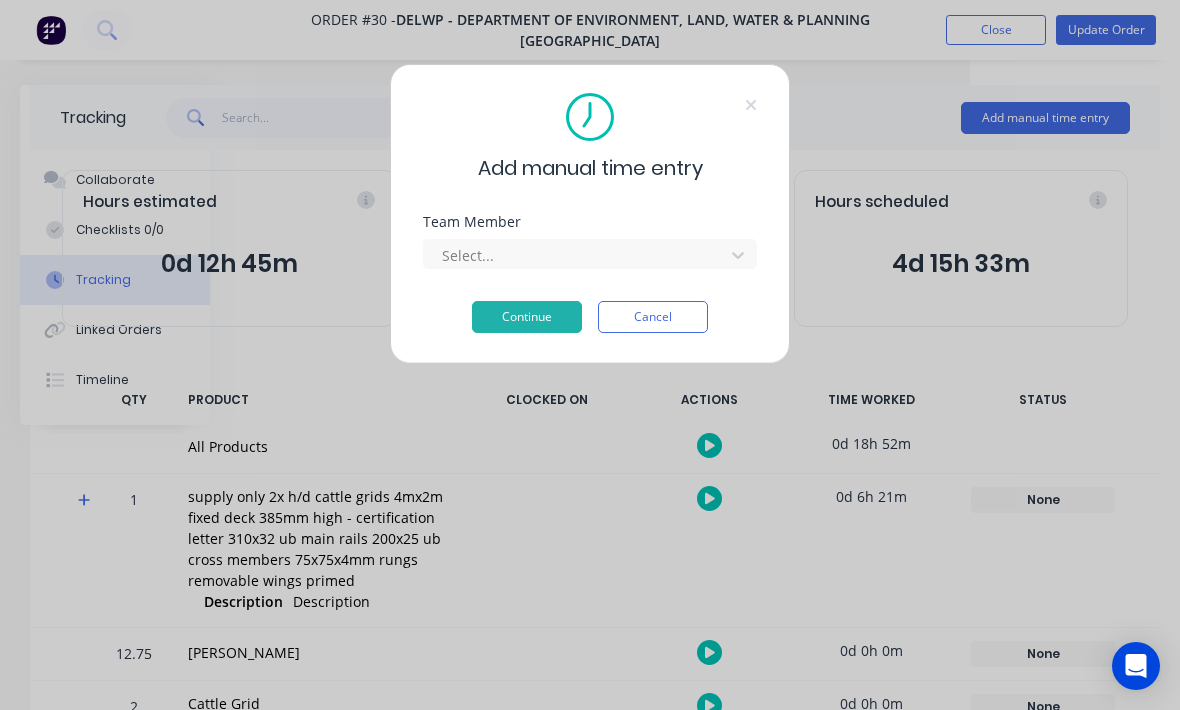 click on "Add manual time entry Team Member Select... Continue   Cancel" at bounding box center [590, 214] 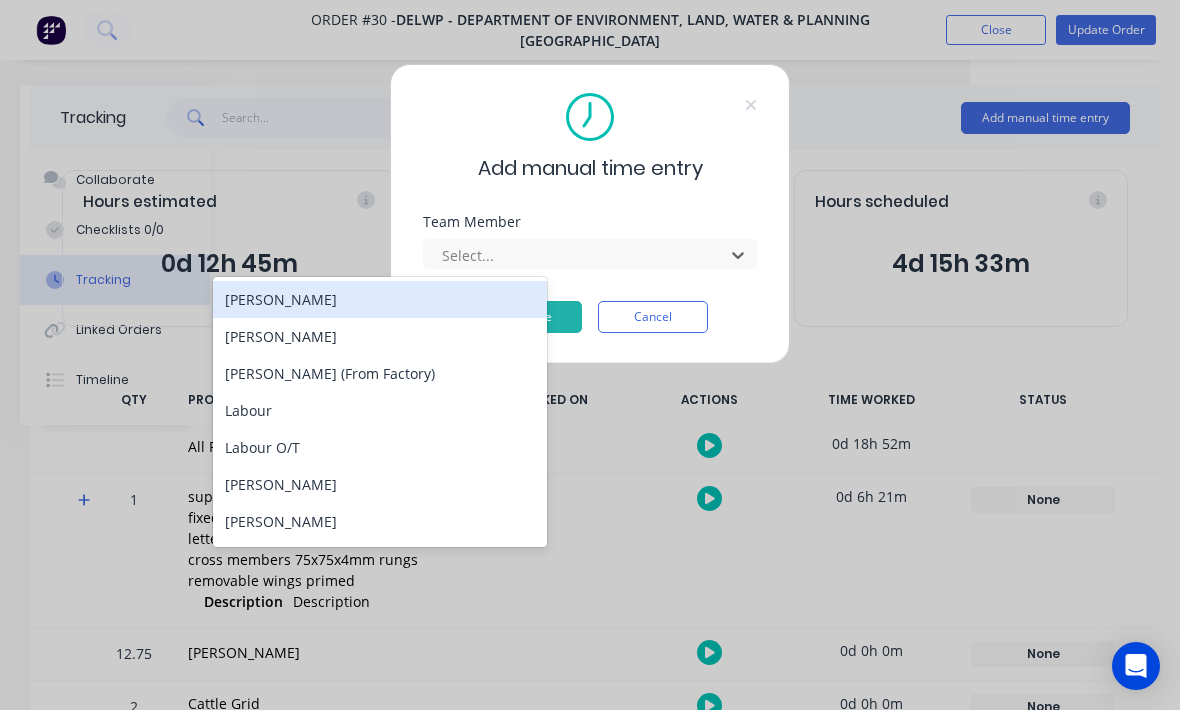 scroll, scrollTop: 0, scrollLeft: 62, axis: horizontal 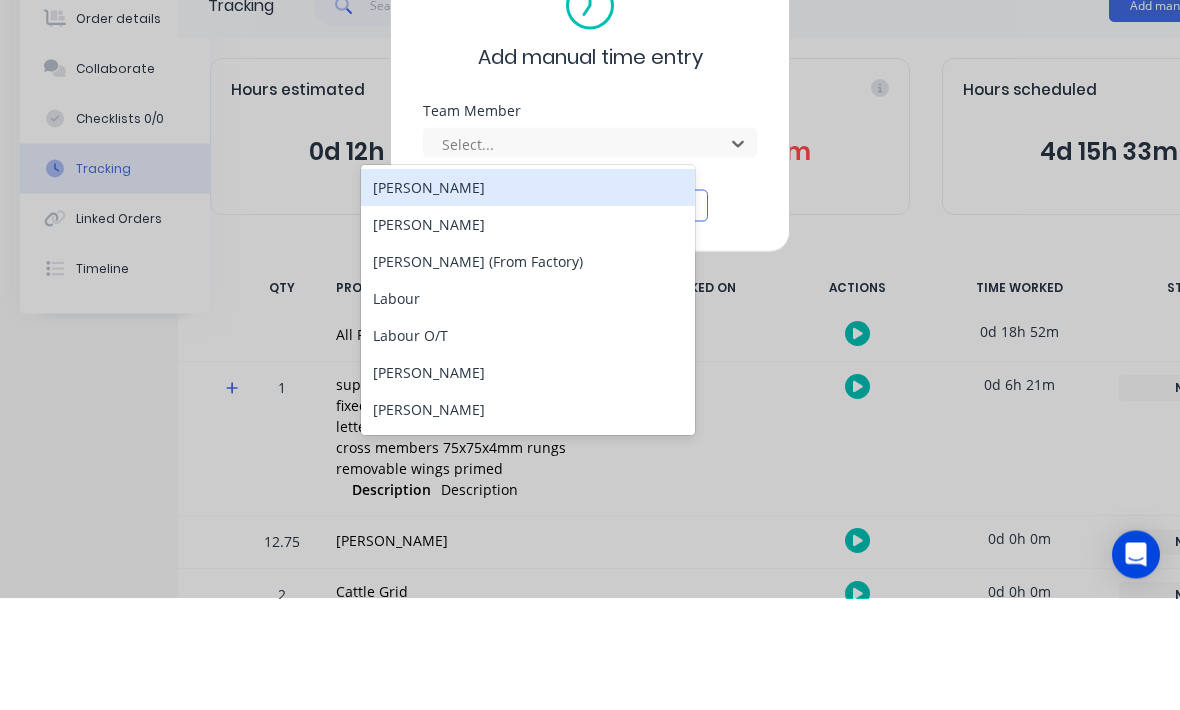 click on "[PERSON_NAME] (From Factory)" at bounding box center [528, 373] 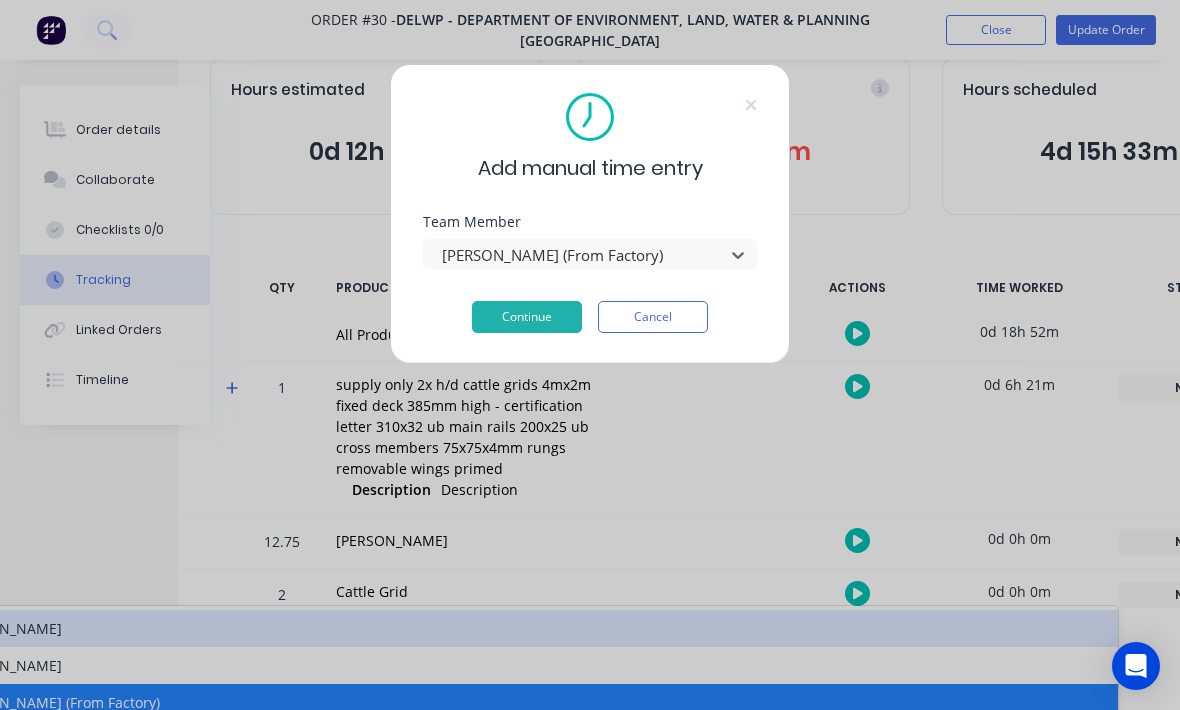 scroll, scrollTop: 111, scrollLeft: 0, axis: vertical 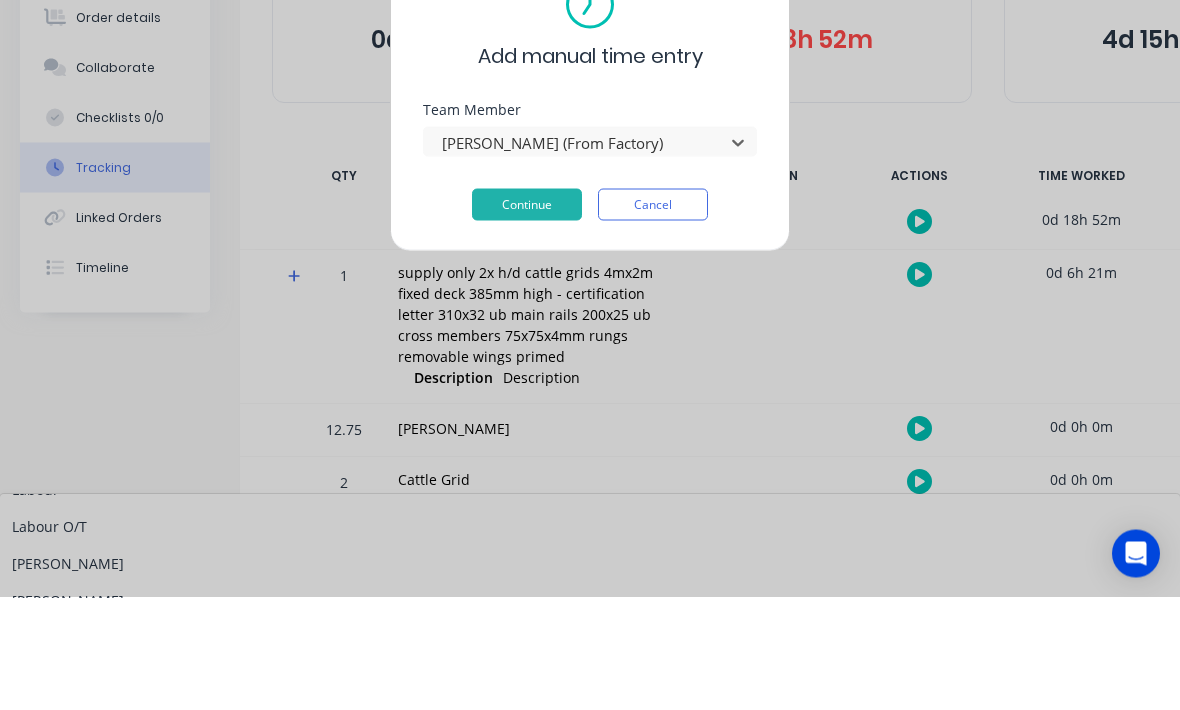 click on "[PERSON_NAME]" at bounding box center (590, 676) 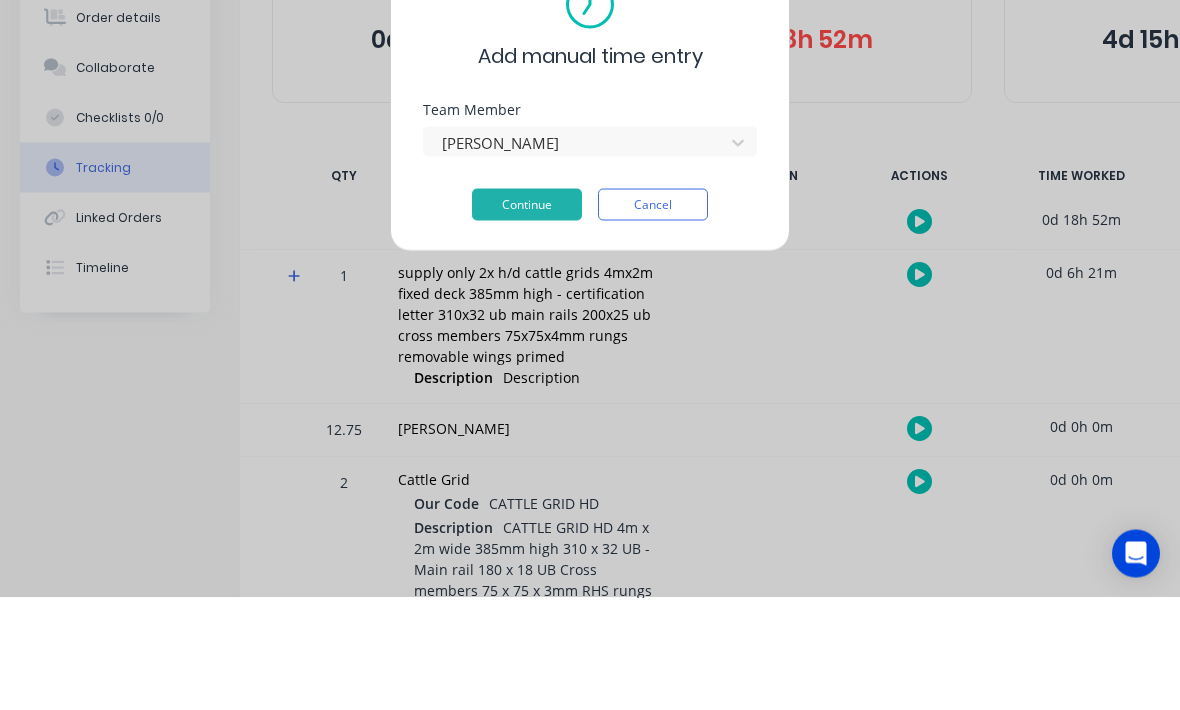 scroll, scrollTop: 195, scrollLeft: 0, axis: vertical 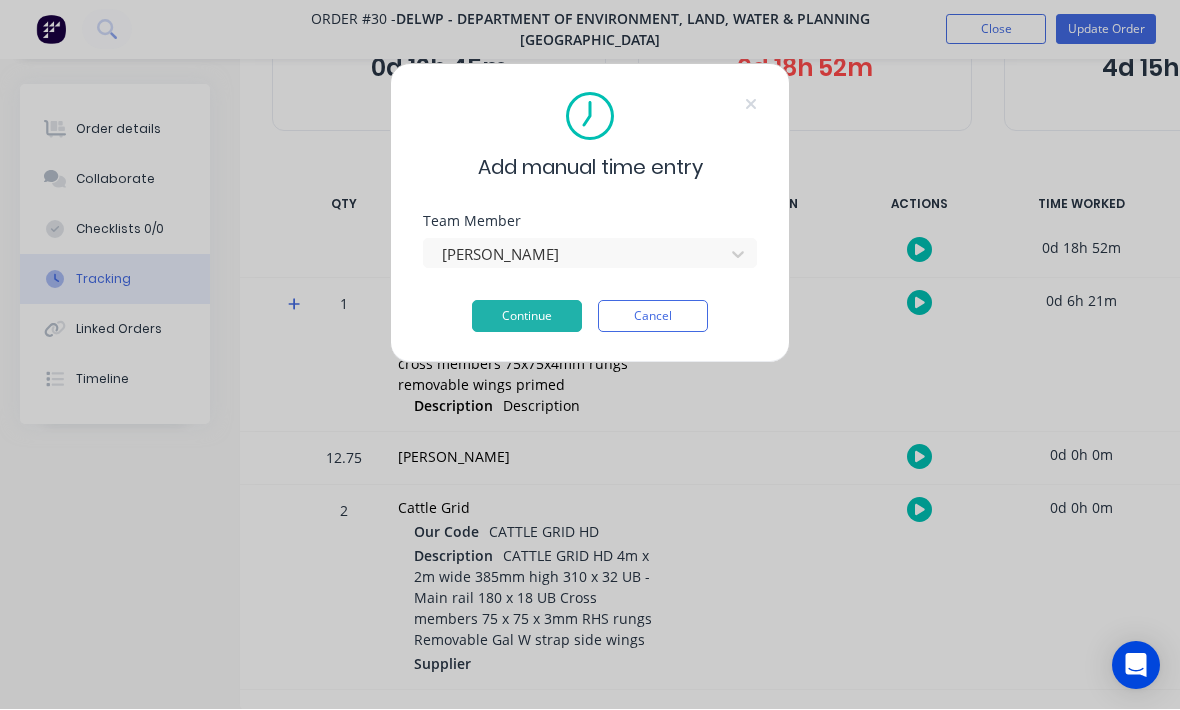 click on "Continue" at bounding box center [527, 317] 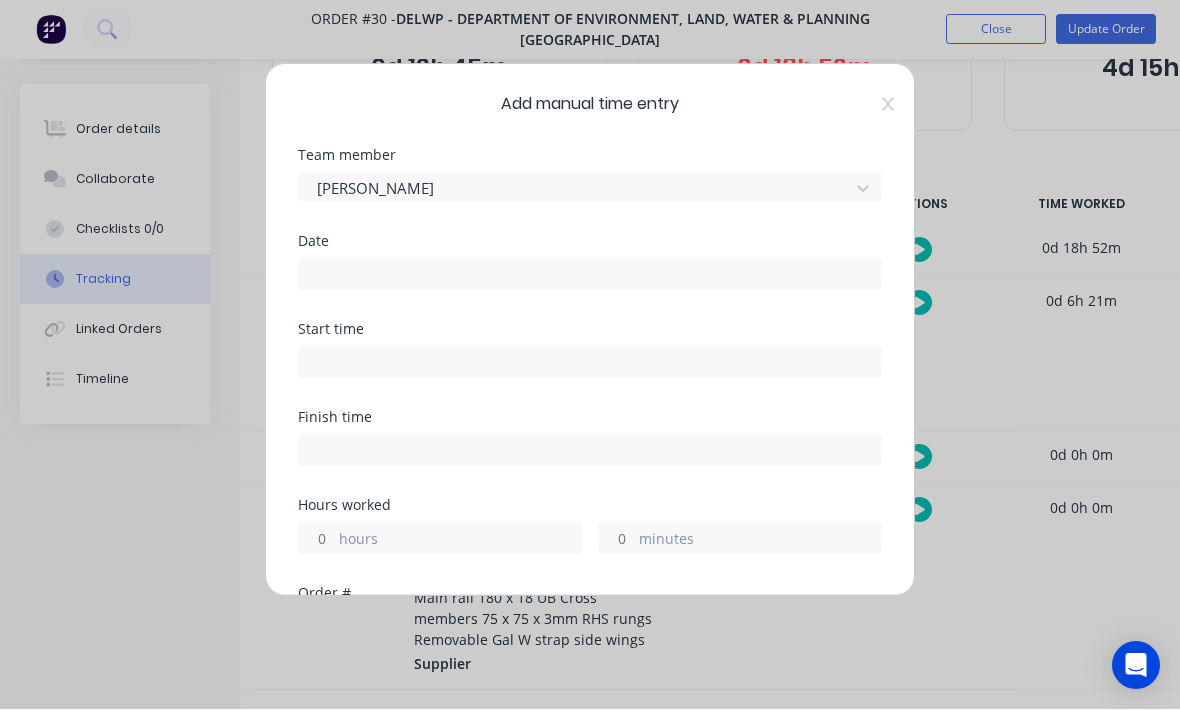 scroll, scrollTop: 4, scrollLeft: 0, axis: vertical 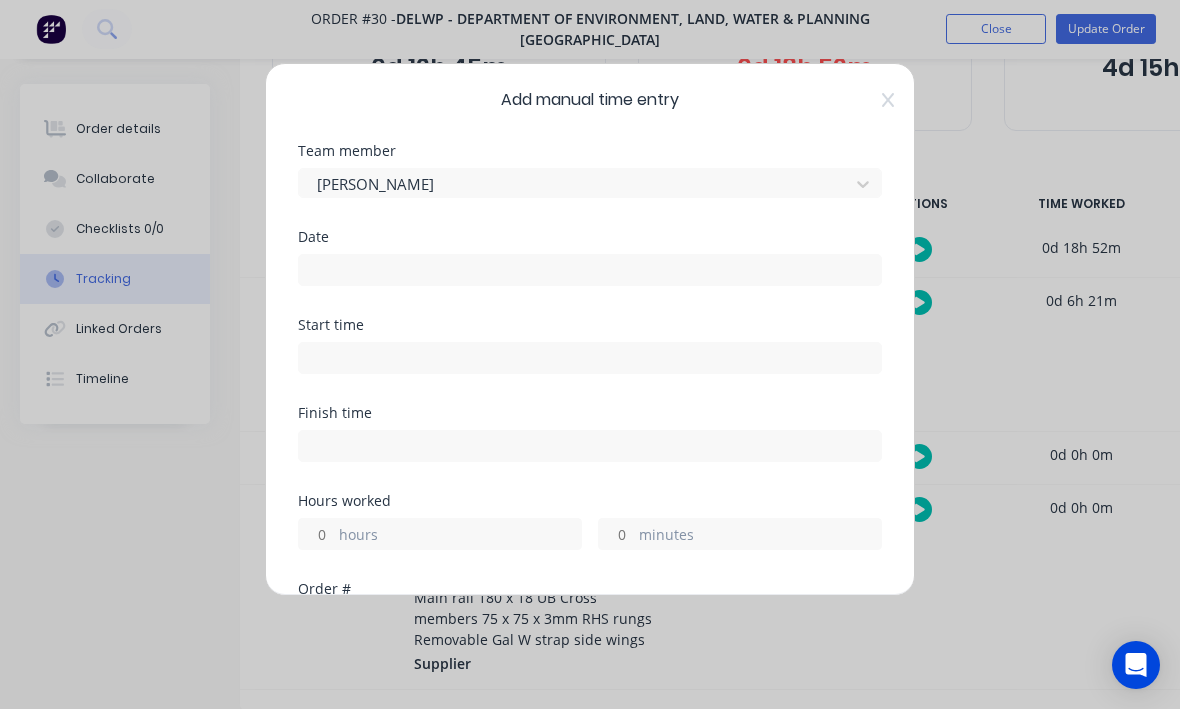 click at bounding box center (590, 271) 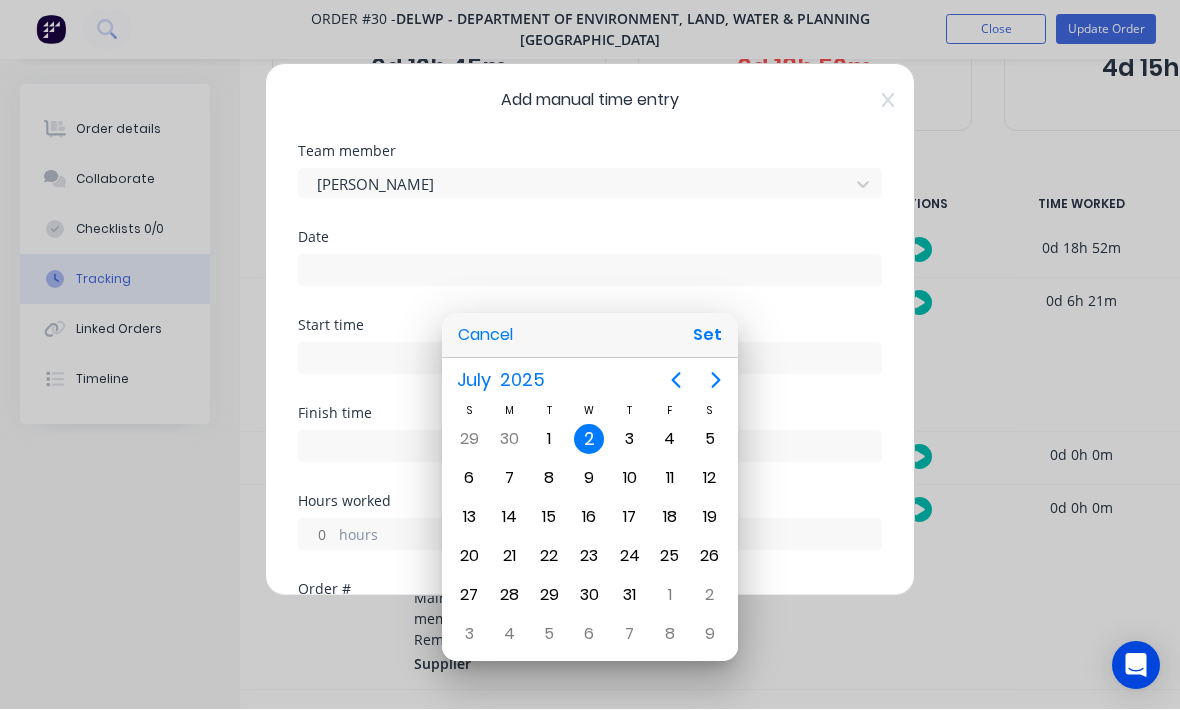 click on "Set" at bounding box center (707, 336) 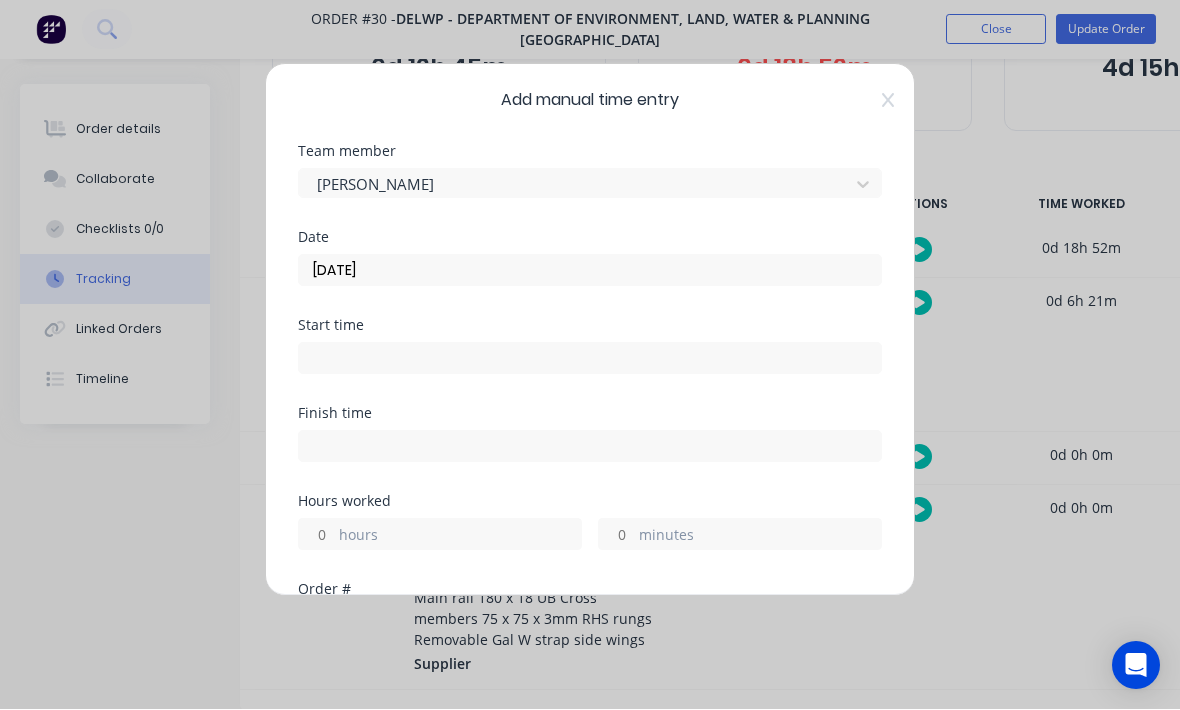 click at bounding box center (590, 359) 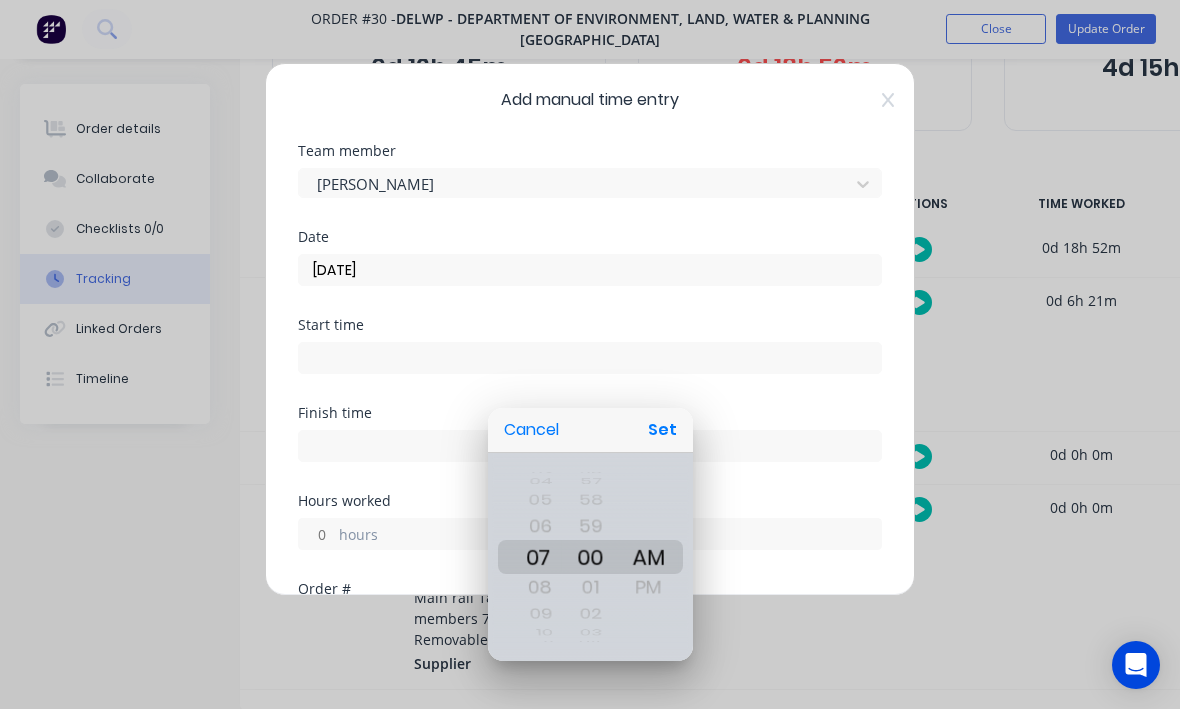 click on "Set" at bounding box center (662, 431) 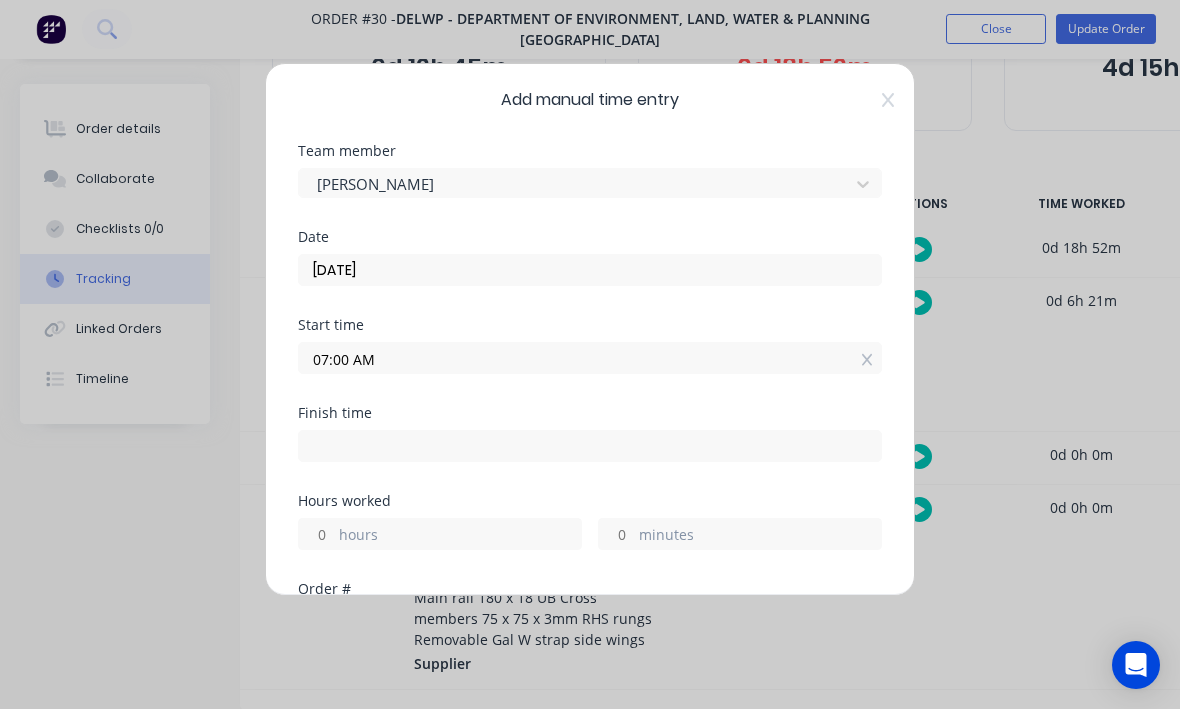 click on "hours" at bounding box center [316, 535] 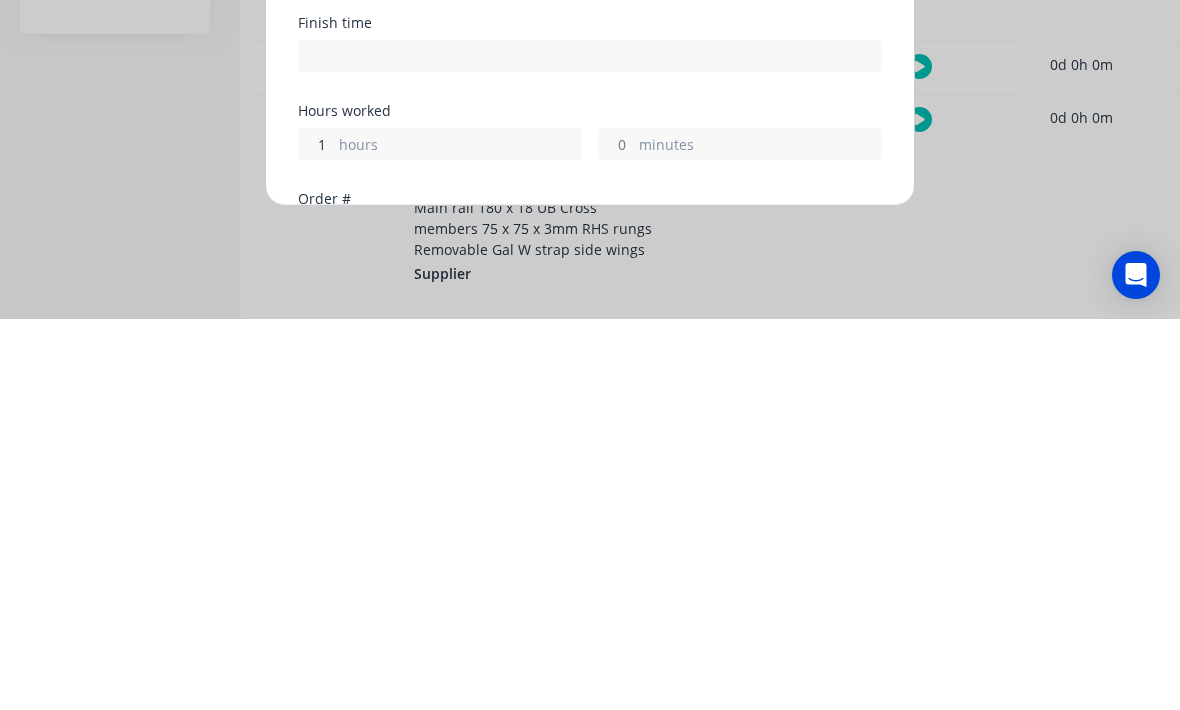 type on "1" 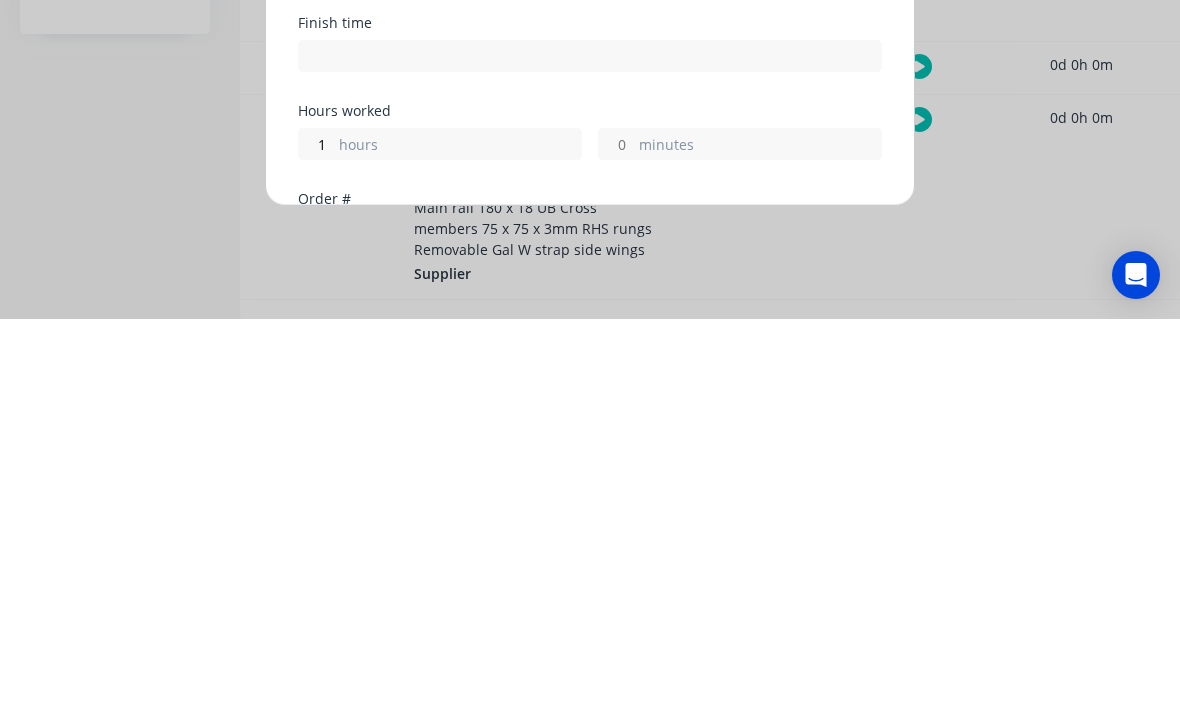 click on "minutes" at bounding box center (760, 537) 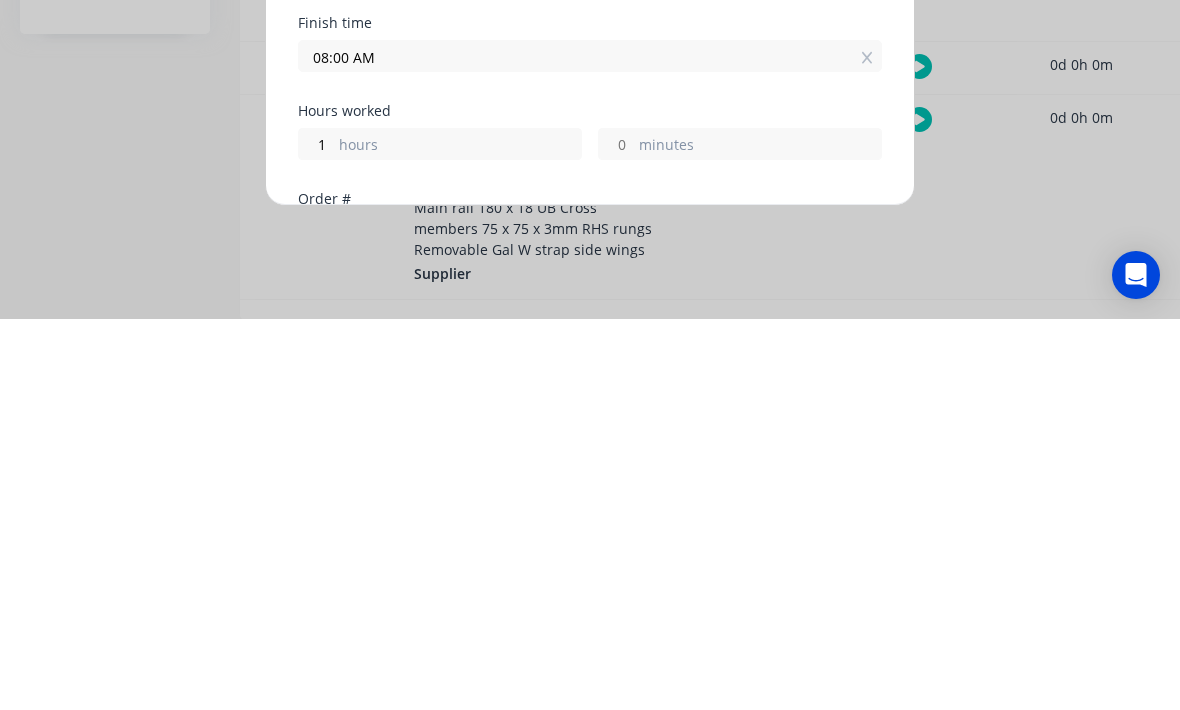 click on "Add manual time entry Team member [PERSON_NAME] Date [DATE] Start time 07:00 AM Finish time 08:00 AM Hours worked 1 hours minutes Order # Order # 30 DELWP - Department of Environment, Land, Water & Planning Victoria Notes Product worked on All Products Add manual time entry   Cancel" at bounding box center [590, 355] 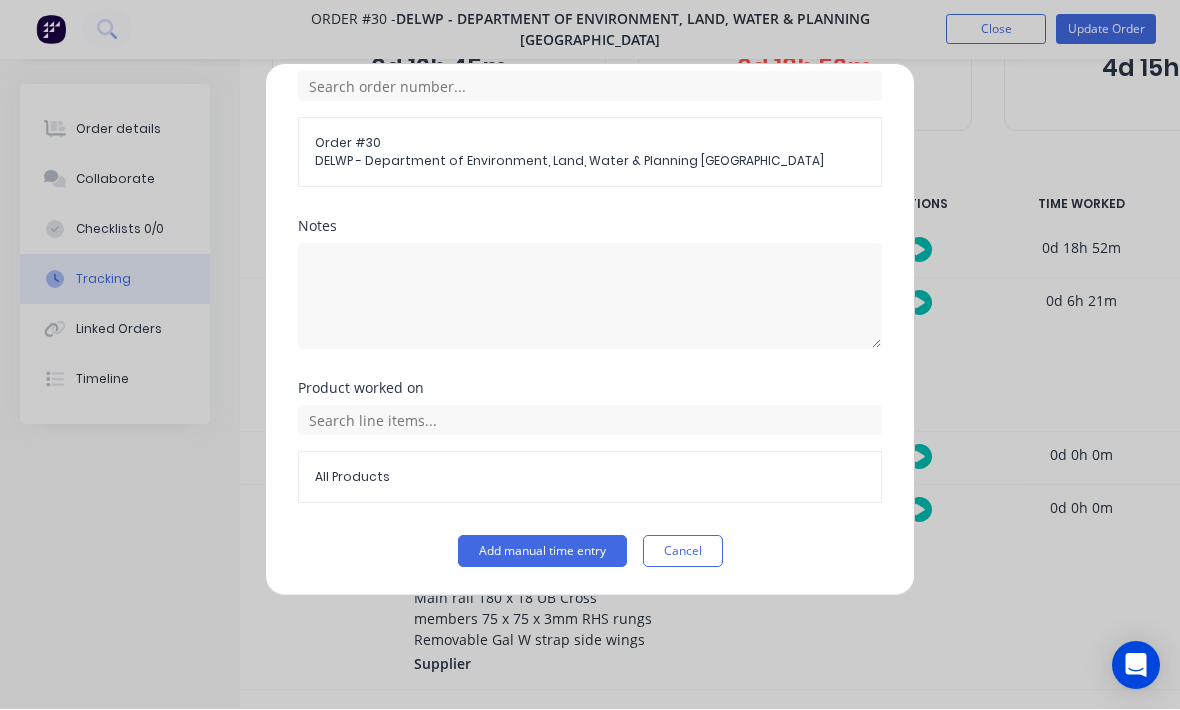 scroll, scrollTop: 539, scrollLeft: 0, axis: vertical 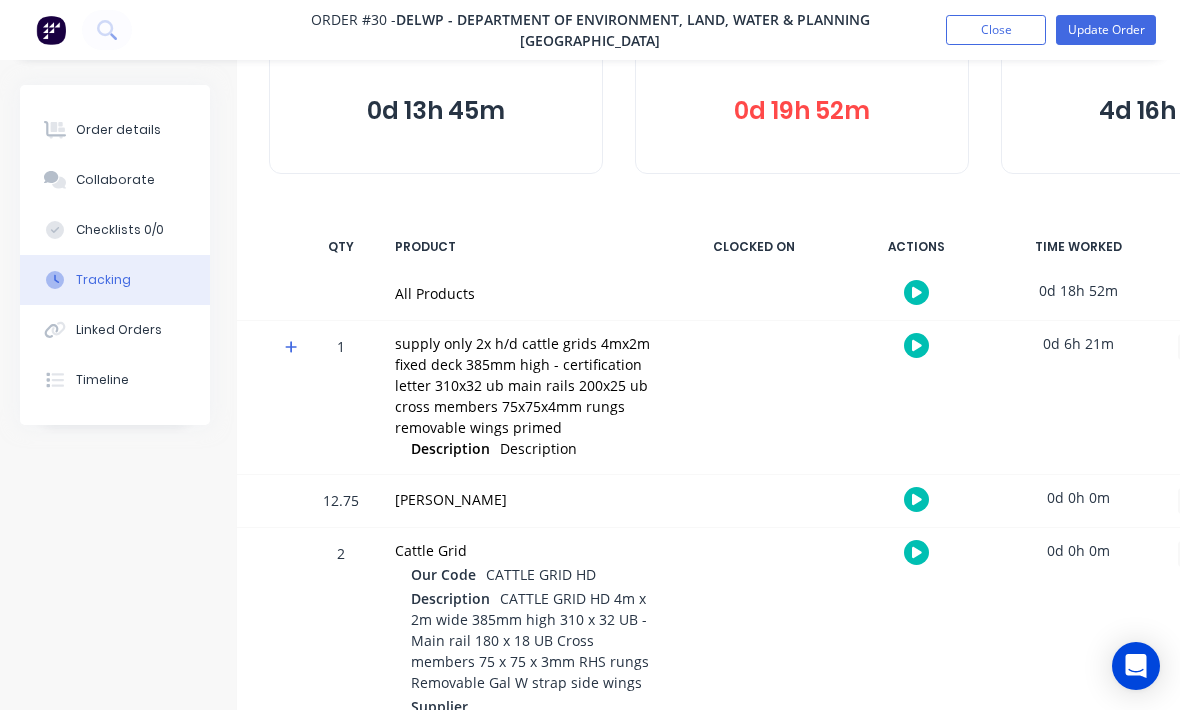 click on "Close" at bounding box center (996, 30) 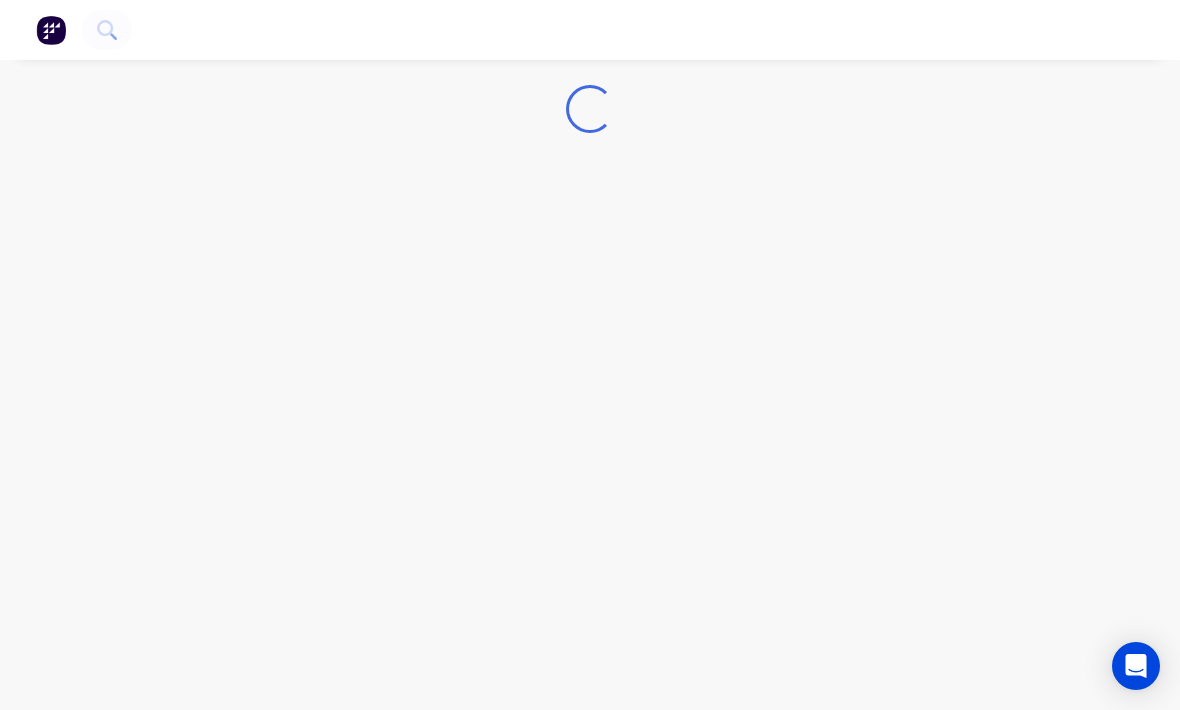 scroll, scrollTop: 66, scrollLeft: 0, axis: vertical 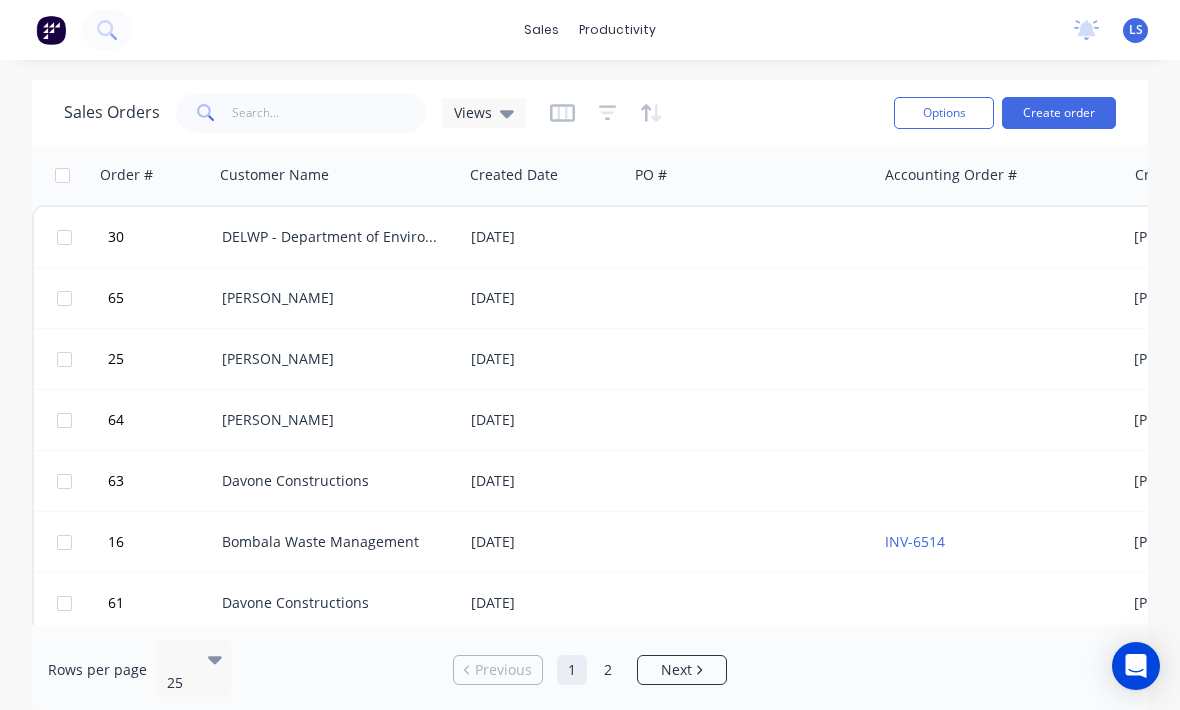 click on "DELWP - Department of Environment, Land, Water & Planning [GEOGRAPHIC_DATA]" at bounding box center [338, 237] 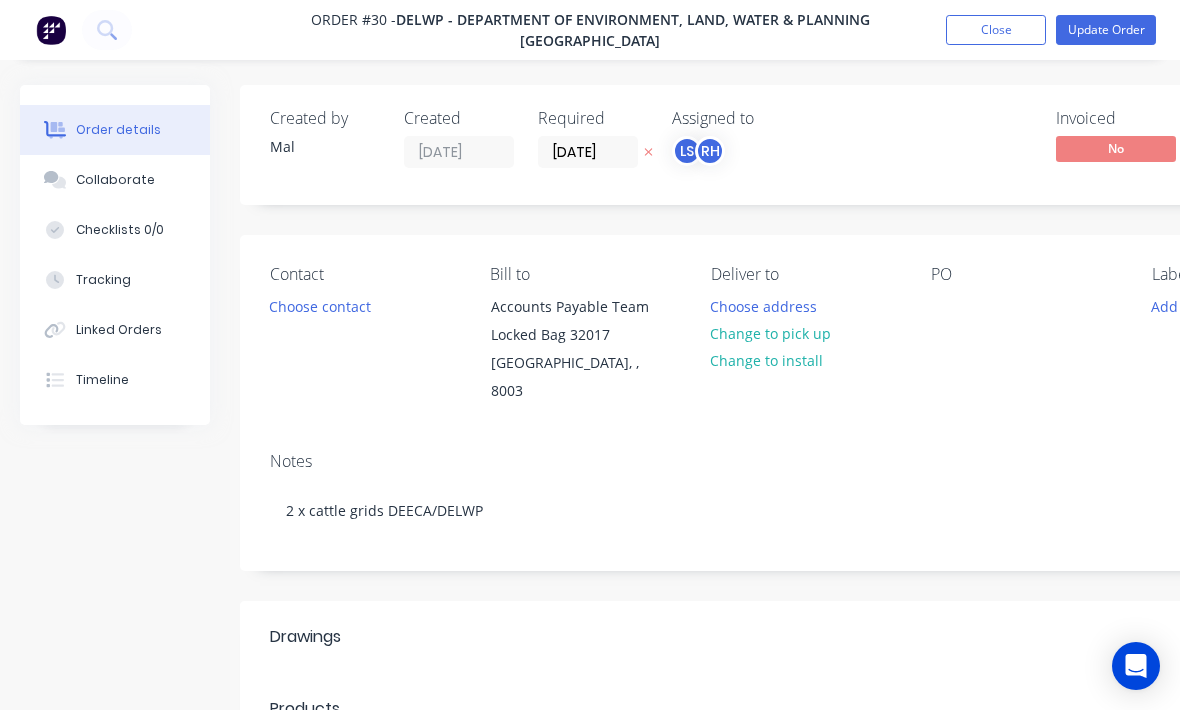 scroll, scrollTop: 0, scrollLeft: 210, axis: horizontal 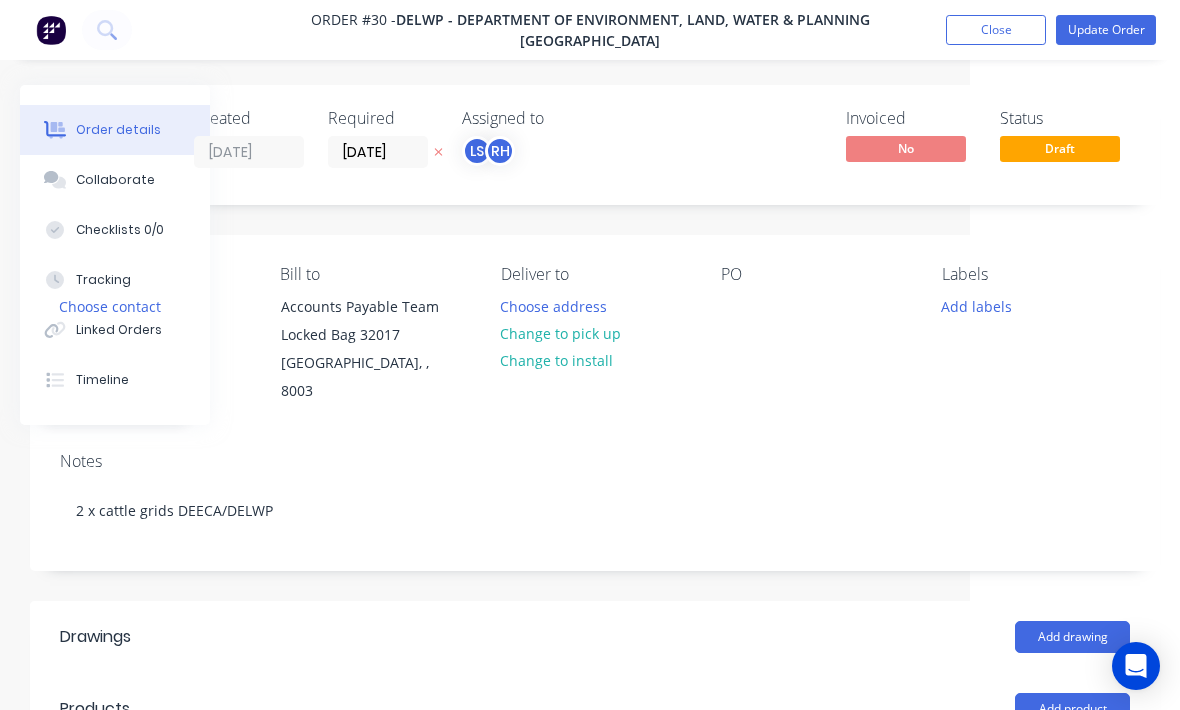 click on "Draft" at bounding box center [1060, 148] 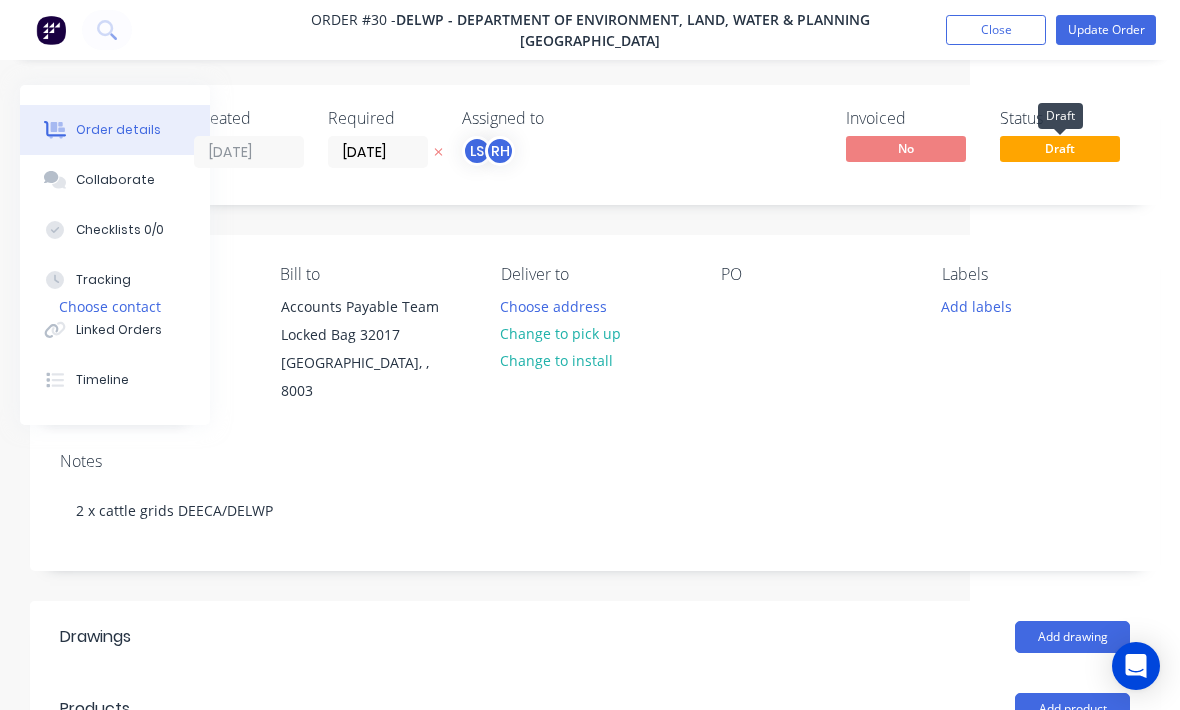 click on "Update Order" at bounding box center [1106, 30] 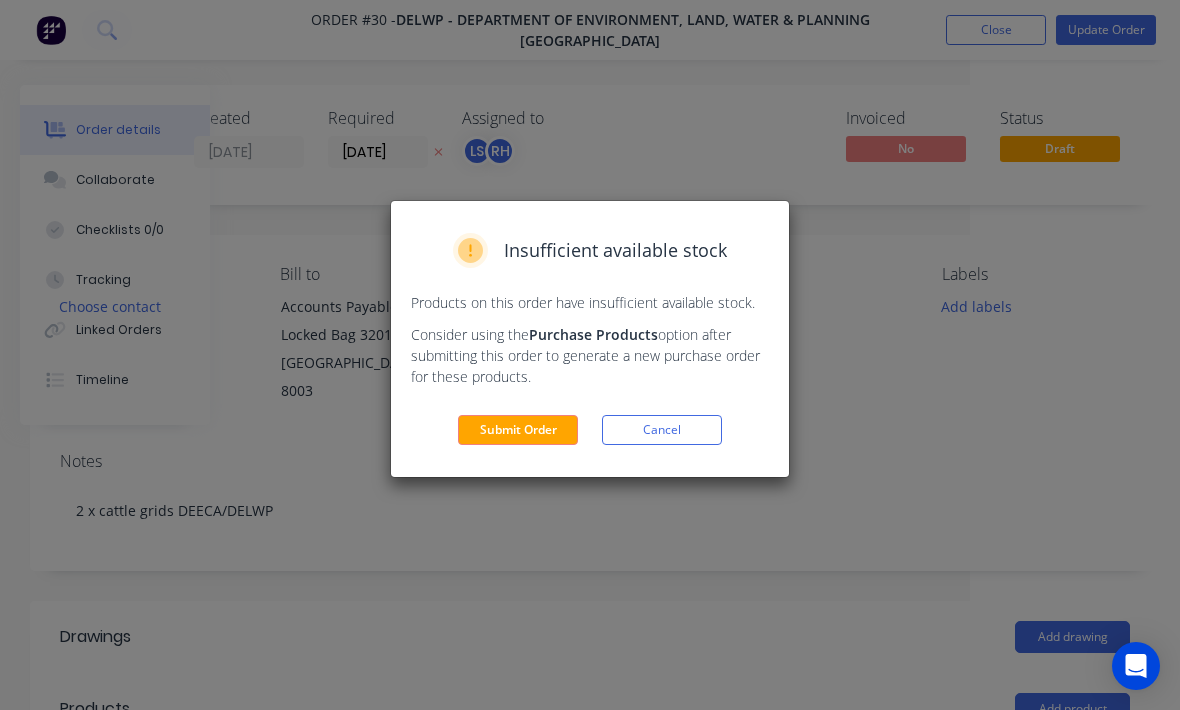 click on "Submit Order" at bounding box center [518, 430] 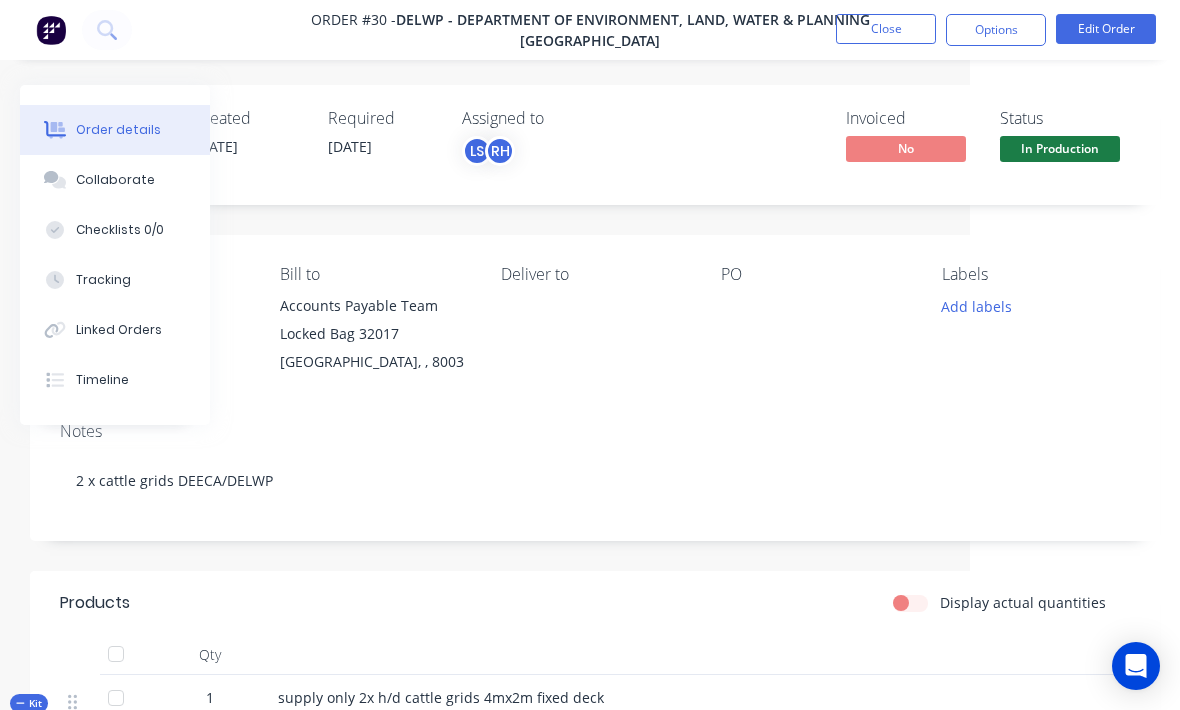 click on "In Production" at bounding box center (1060, 148) 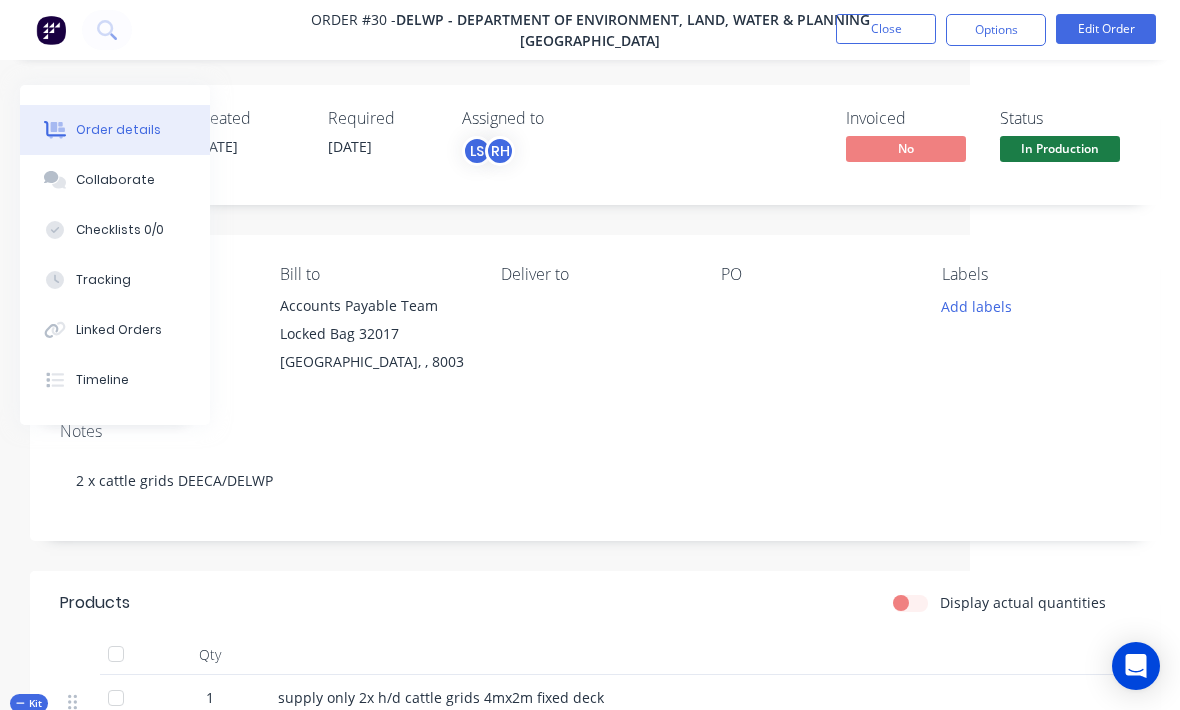 click on "Order details Collaborate Checklists 0/0 Tracking Linked Orders Timeline   Order details   Collaborate   Checklists   Tracking   Linked Orders   Timeline Created by Mal Created [DATE] Required [DATE] Assigned to LS RH Invoiced No Status In Production Contact Bill to Accounts Payable Team Locked Bag 32017 [GEOGRAPHIC_DATA], , 8003 Deliver to PO Labels Add labels Create new label Notes 2 x cattle grids DEECA/DELWP Products Display actual quantities Qty  Kit 1 supply only 2x h/d cattle grids 4mx2m fixed deck
385mm high - certification letter
310x32 ub main rails
200x25 ub cross members
75x75x4mm rungs
removable wings primed Description Labour 0 General fabrication  Labour 13.75 [PERSON_NAME] 2 Cattle Grid  Description CATTLE GRID HD 4m x 2m wide 385mm high 310 x 32 UB - Main rail 180 x 18 UB Cross members 75 x 75 x 3mm RHS rungs Removable Gal W strap side wings Labour $1,375.00 Sub total $1,375.00 Margin $825.00  ( 60.00 %) Tax $137.50 Total $1,512.50" at bounding box center [485, 756] 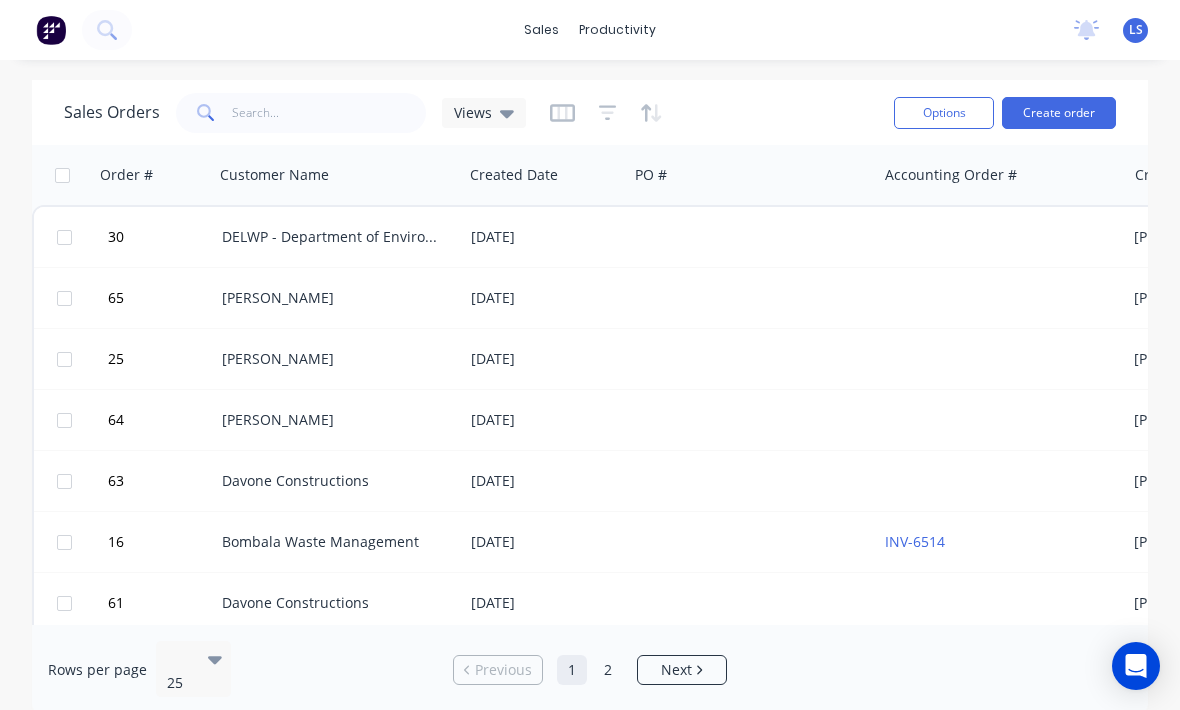 click at bounding box center (51, 30) 